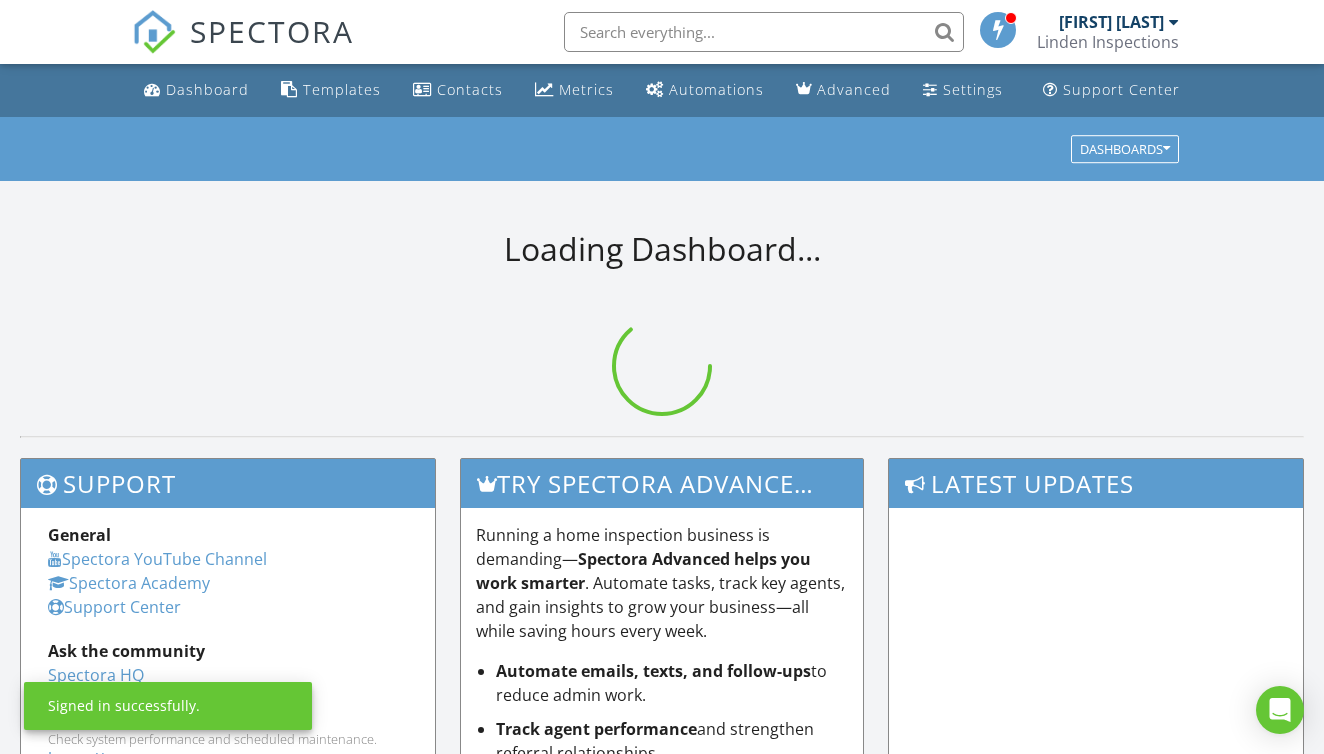 scroll, scrollTop: 0, scrollLeft: 0, axis: both 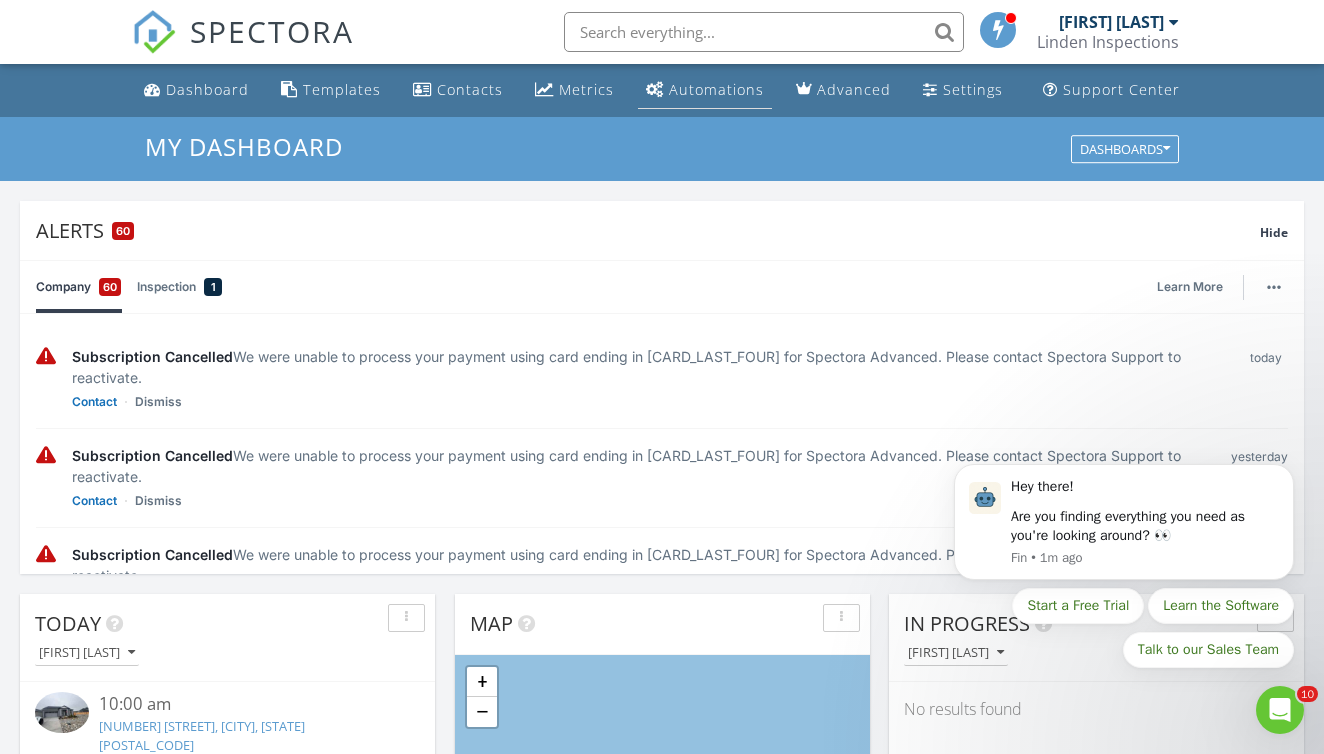 click on "Automations" at bounding box center [716, 89] 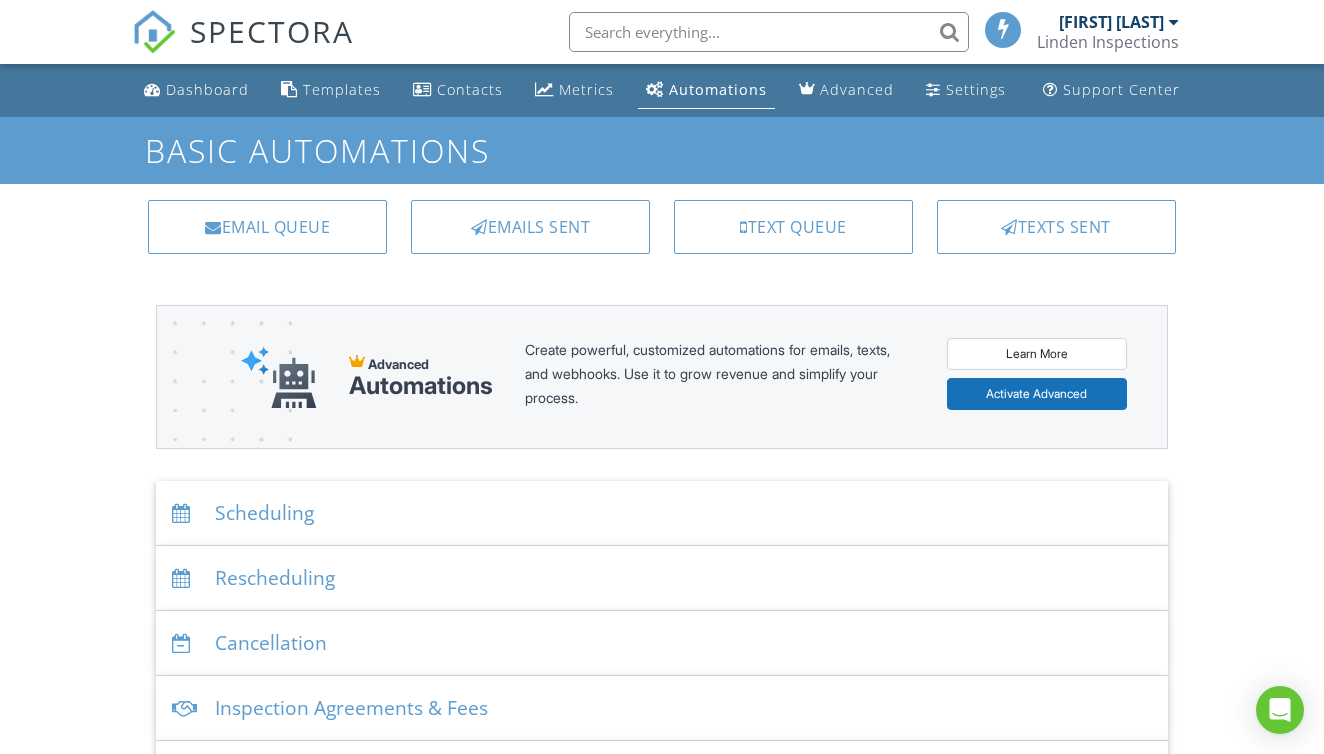scroll, scrollTop: 0, scrollLeft: 0, axis: both 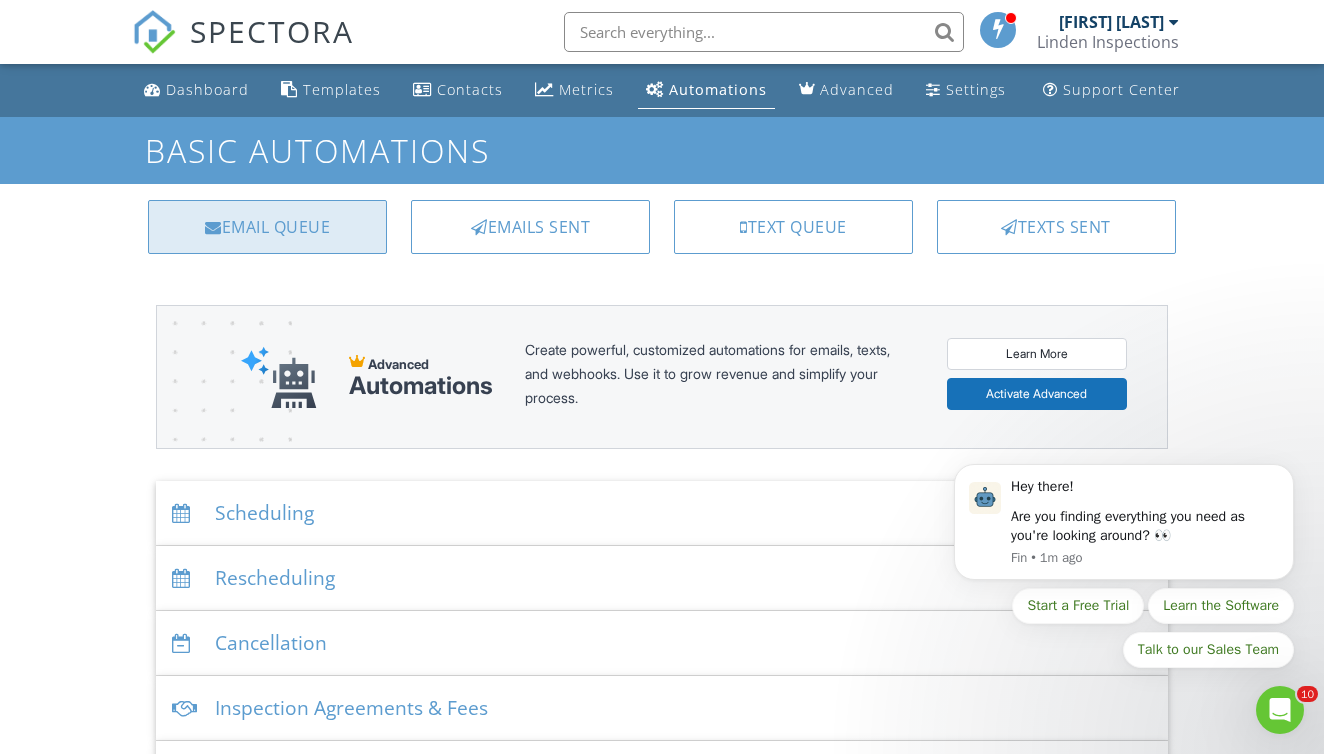 click on "Email Queue" at bounding box center (267, 227) 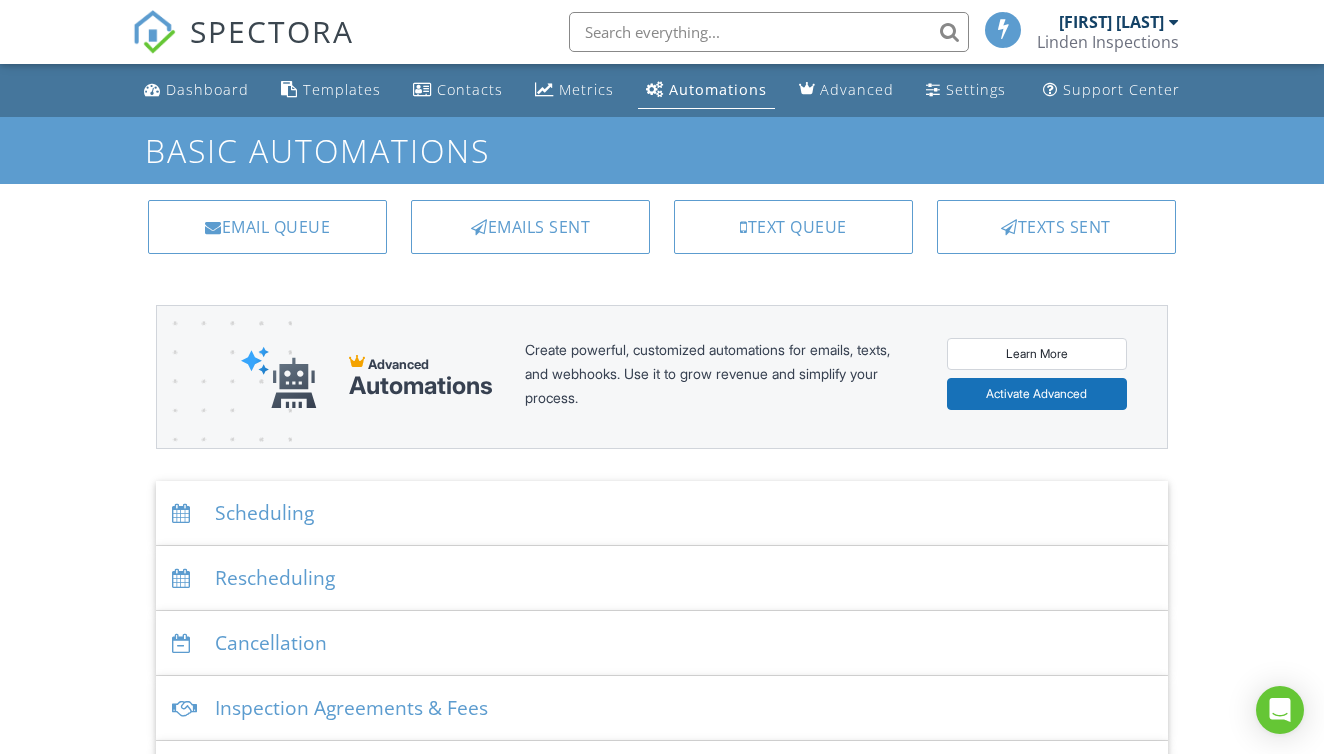 scroll, scrollTop: 0, scrollLeft: 0, axis: both 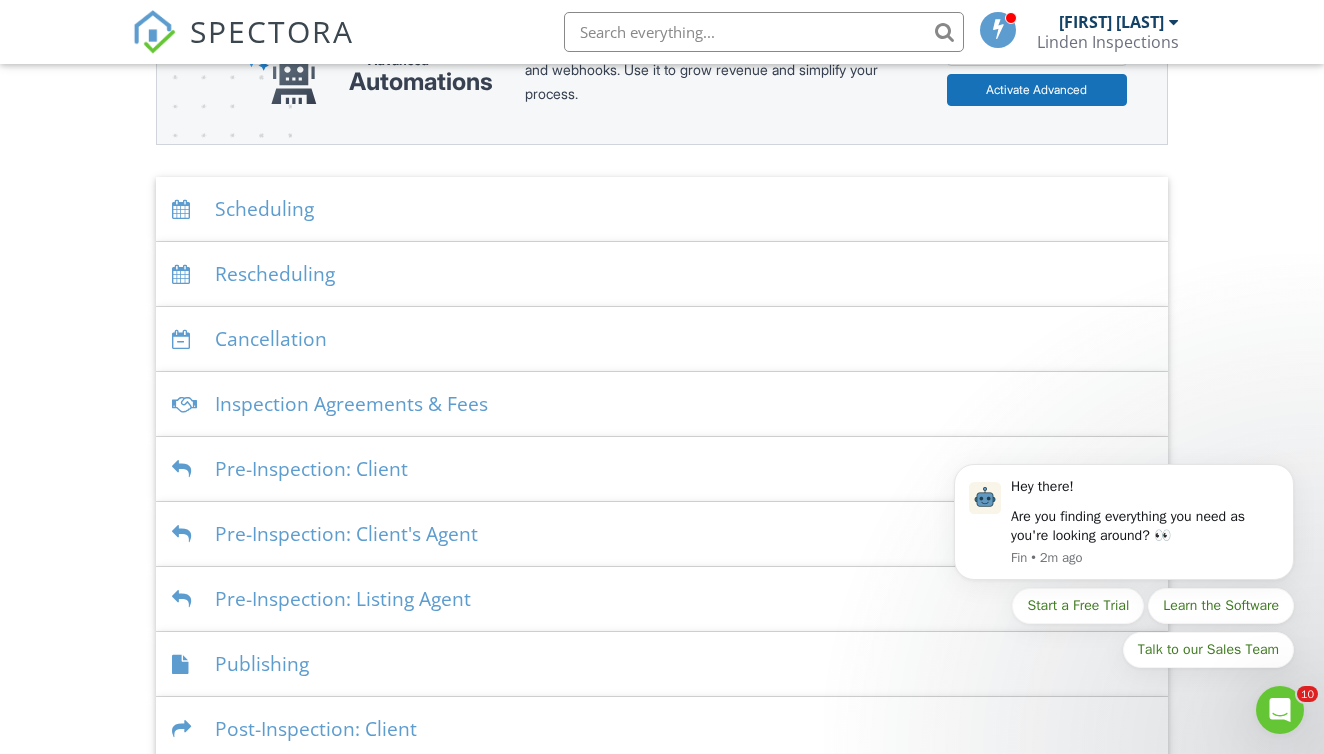 click on "Scheduling" at bounding box center [661, 209] 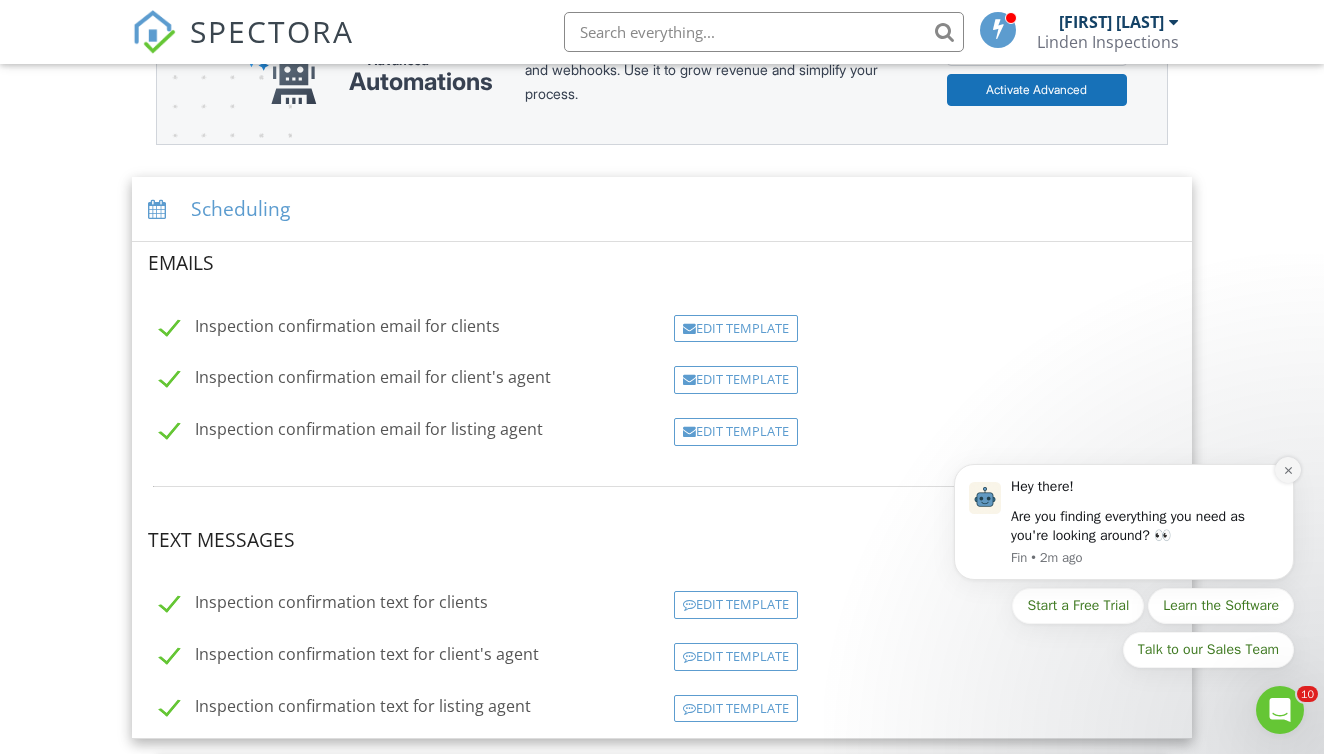 click at bounding box center (1288, 470) 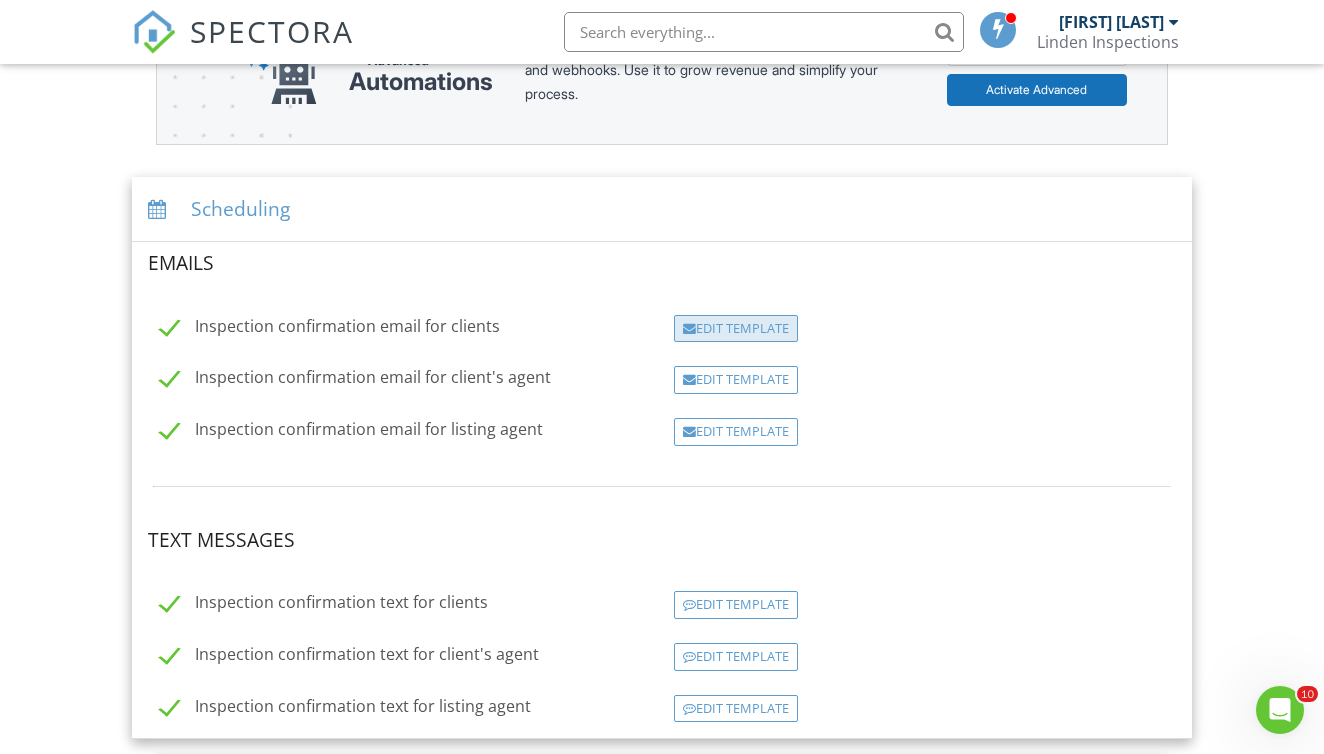 click on "Edit Template" at bounding box center [736, 329] 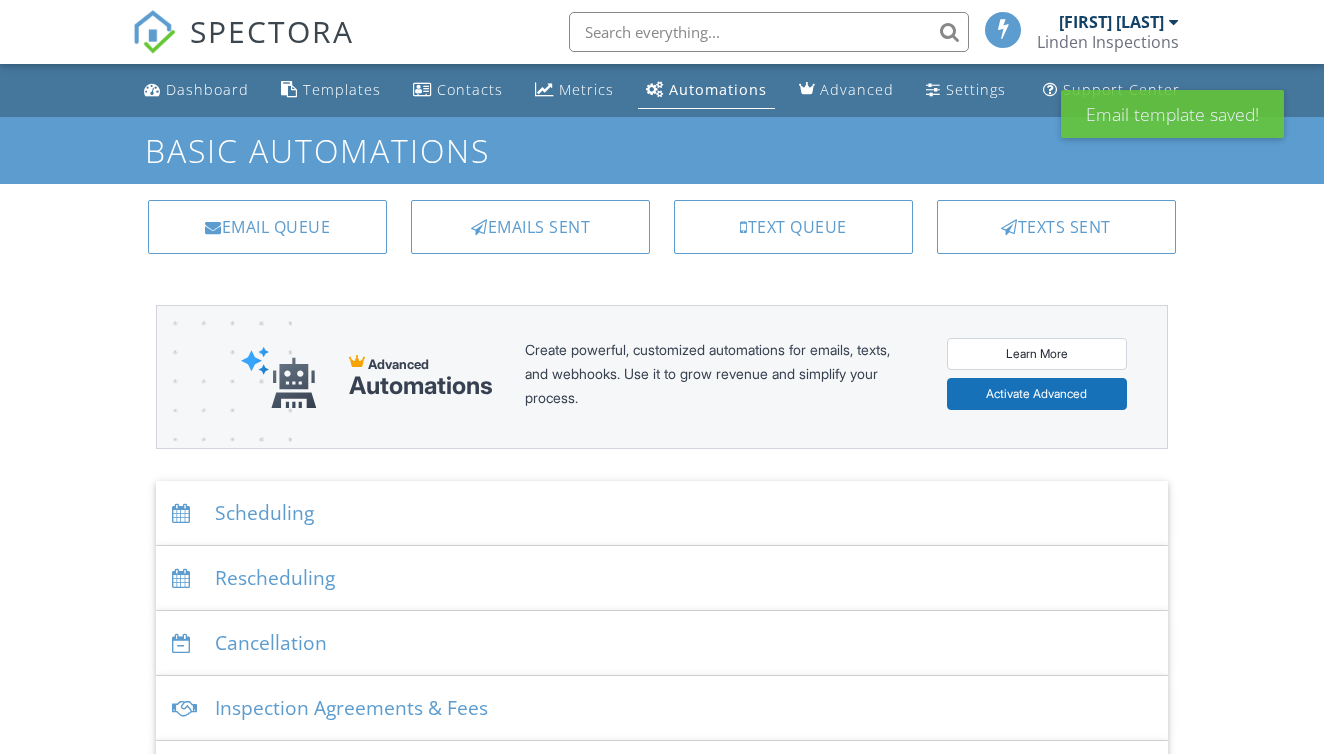 scroll, scrollTop: 0, scrollLeft: 0, axis: both 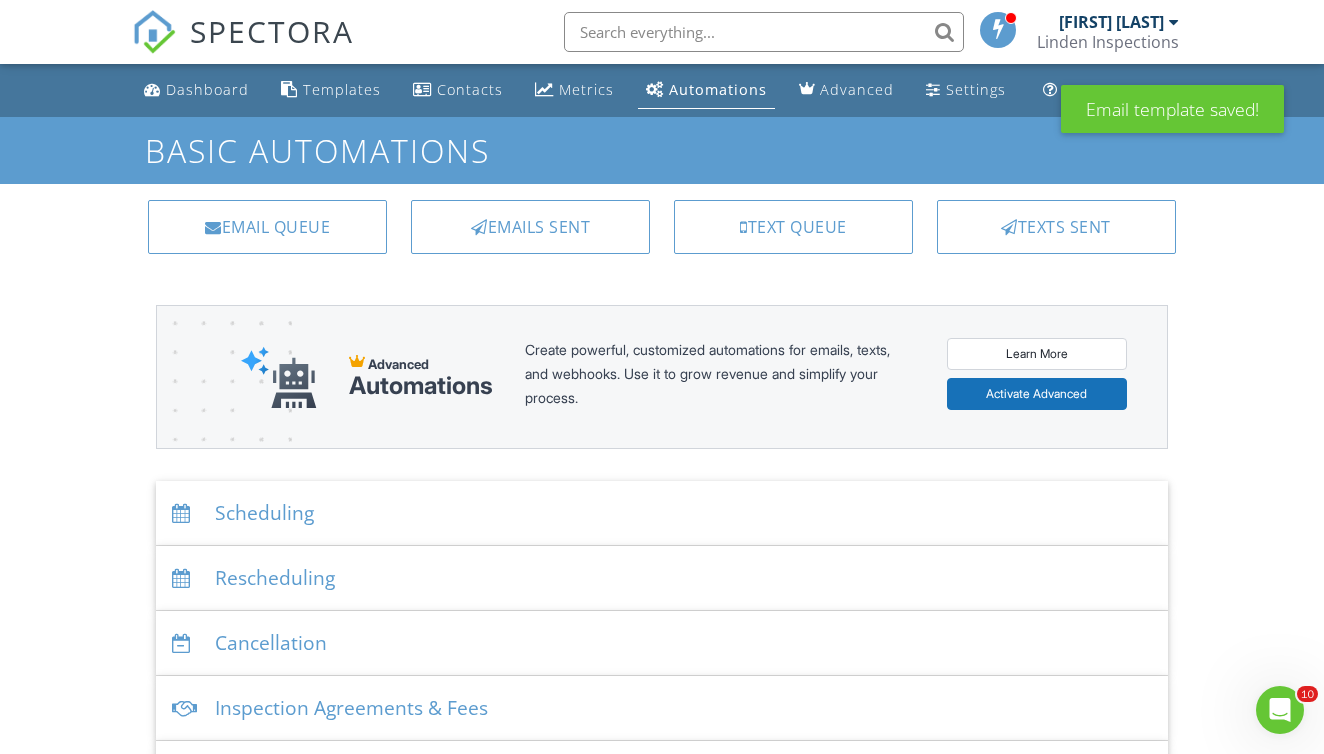 click on "Scheduling" at bounding box center (661, 513) 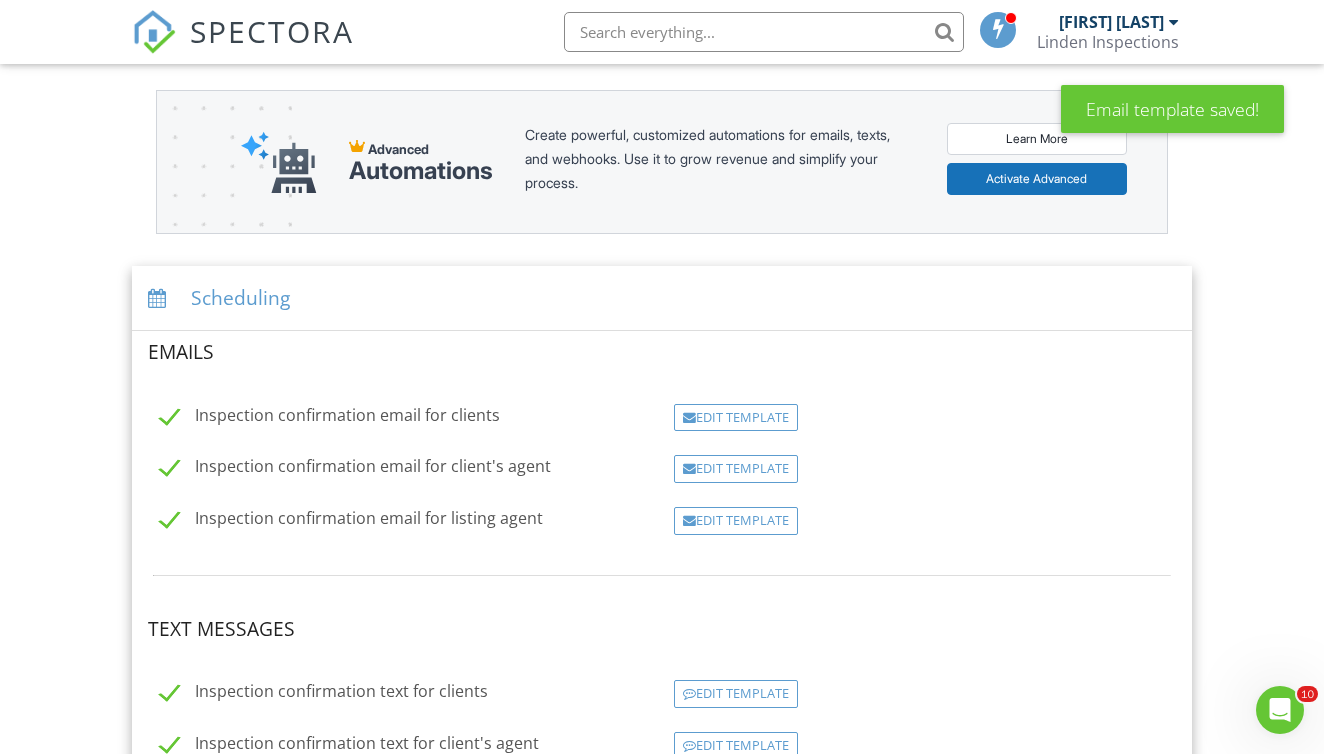 scroll, scrollTop: 224, scrollLeft: 0, axis: vertical 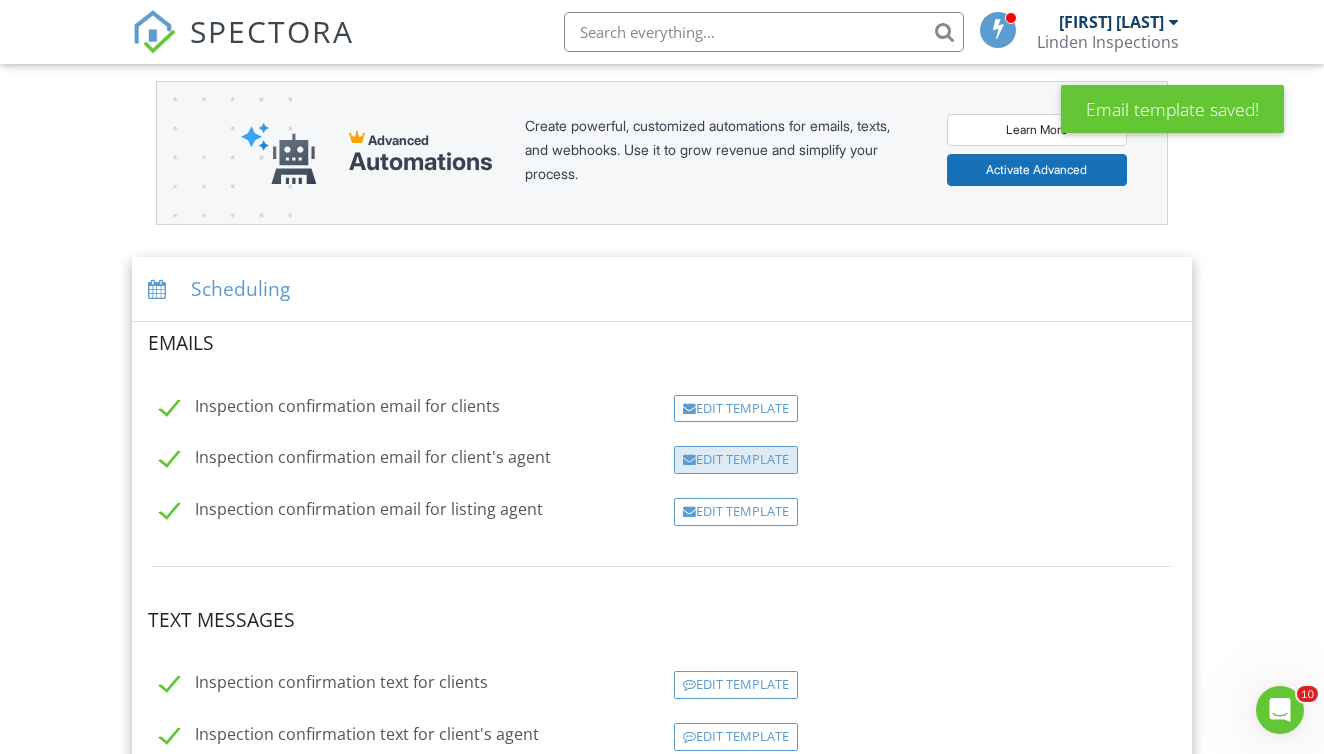click on "Edit Template" at bounding box center [736, 460] 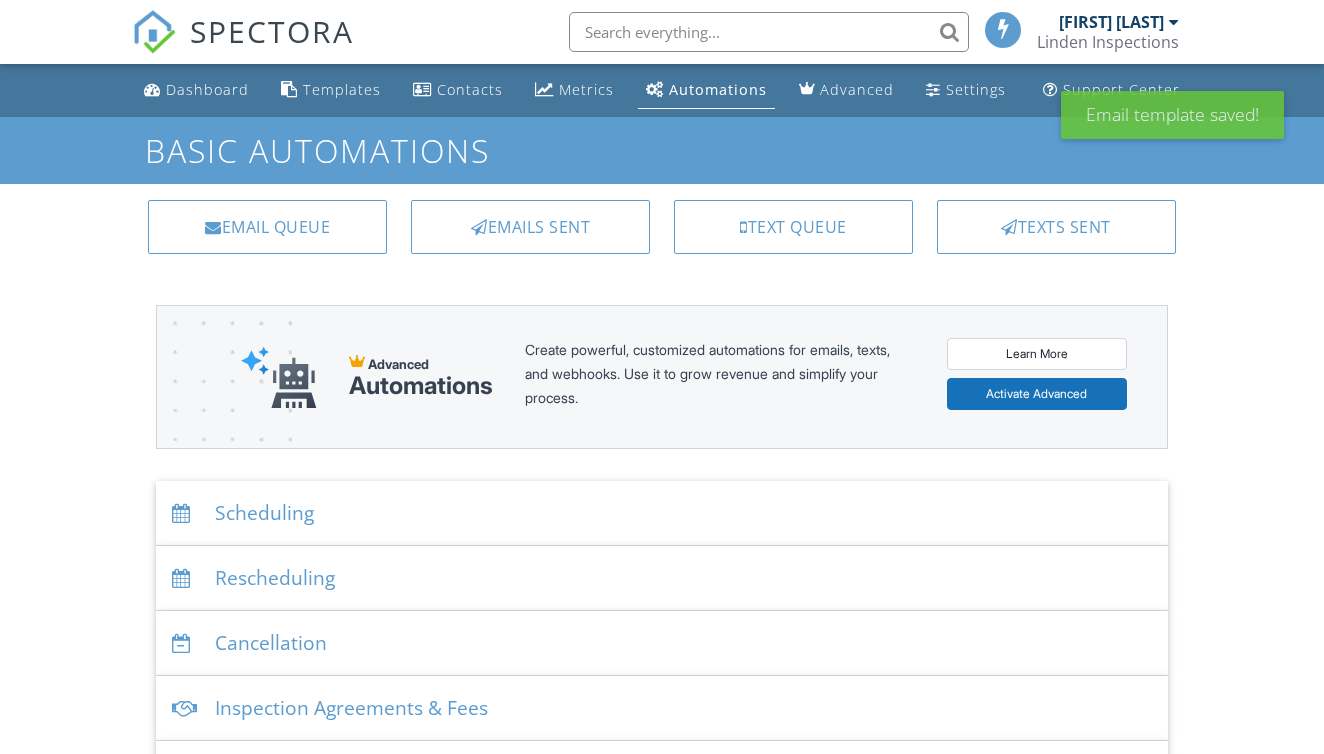 scroll, scrollTop: 0, scrollLeft: 0, axis: both 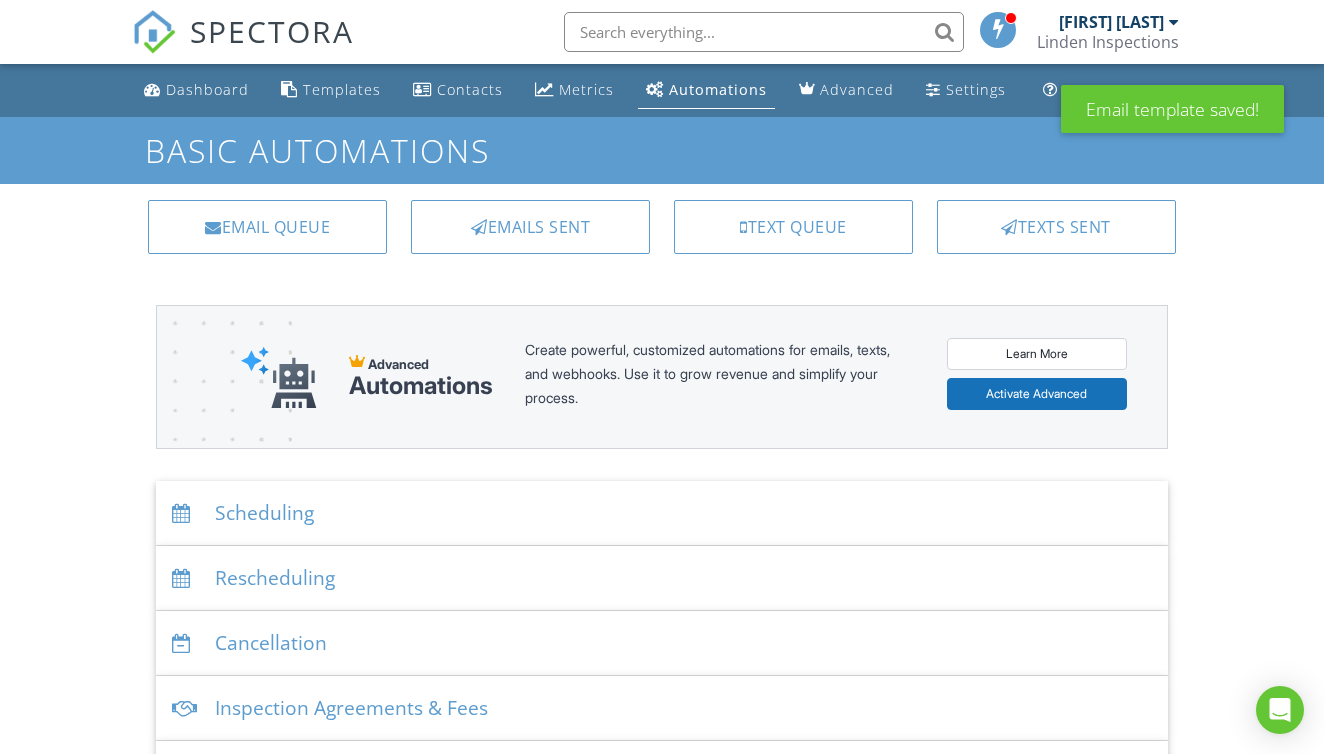click on "Scheduling" at bounding box center (661, 513) 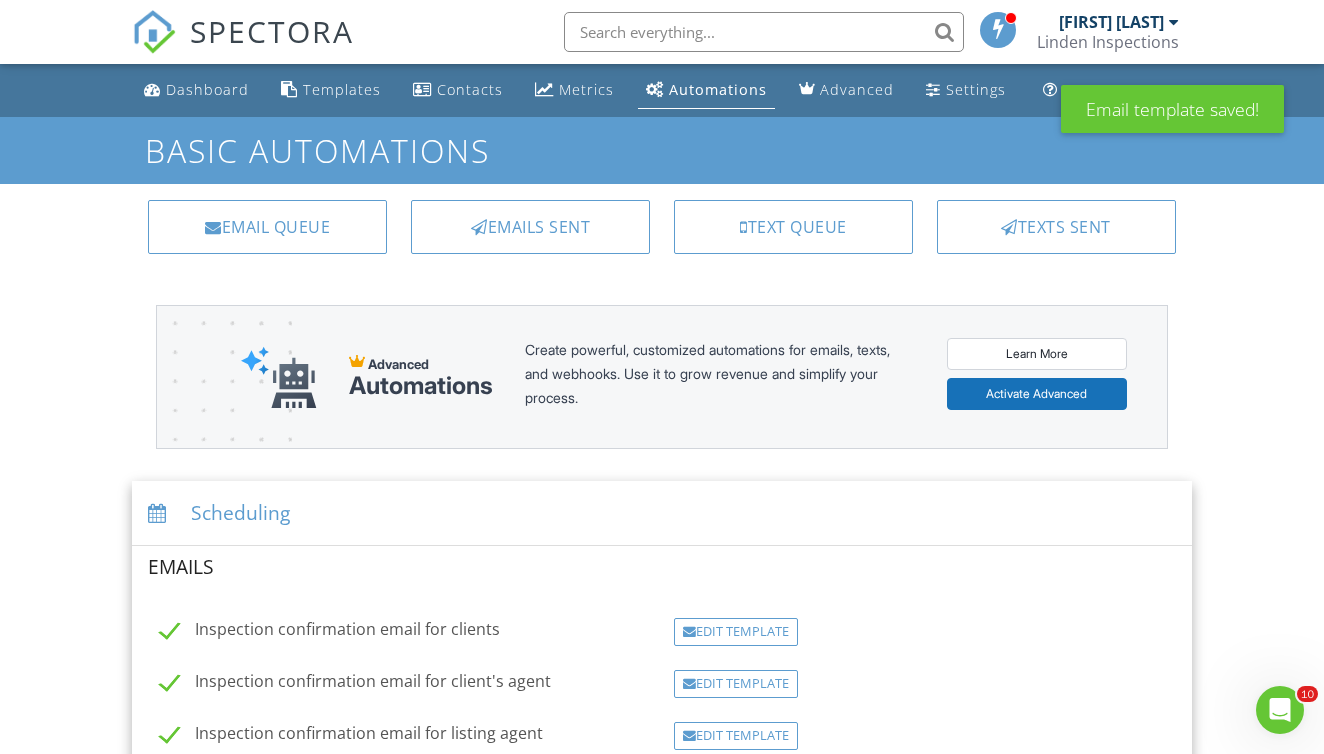scroll, scrollTop: 0, scrollLeft: 0, axis: both 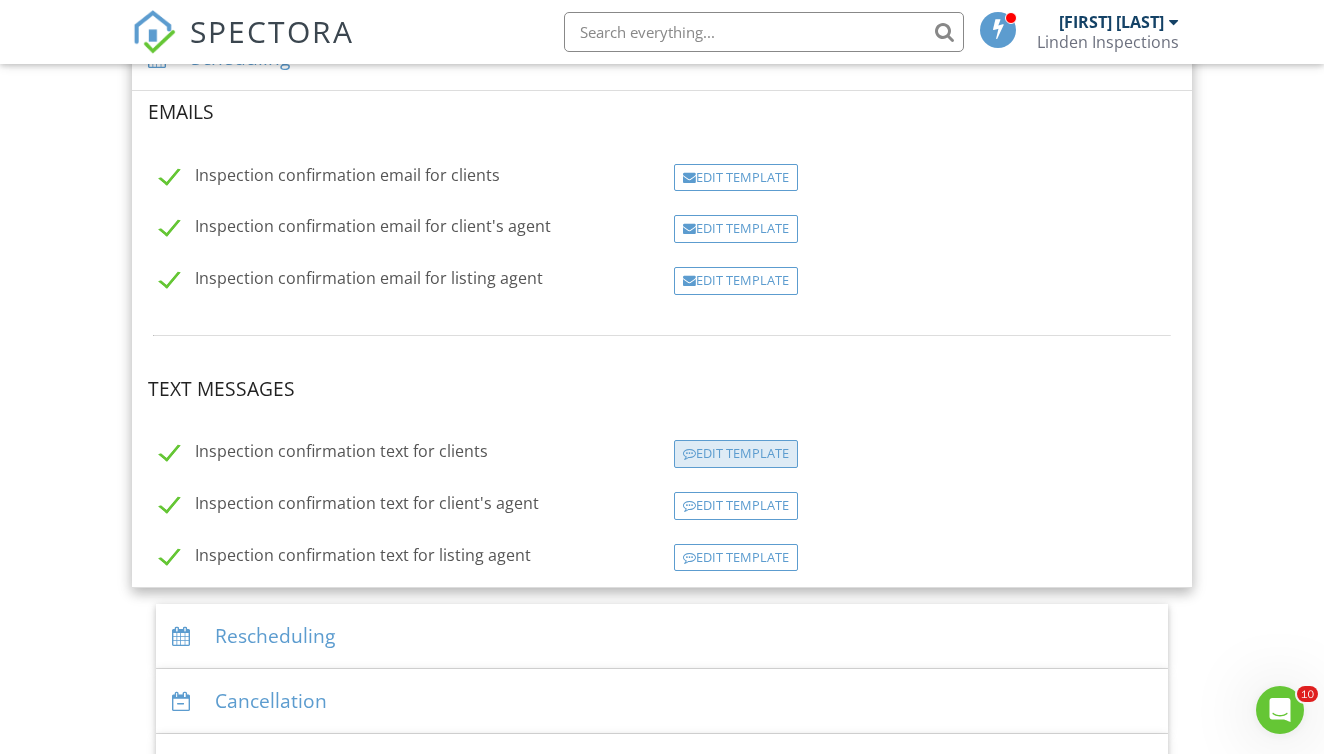 click on "Edit Template" at bounding box center [736, 454] 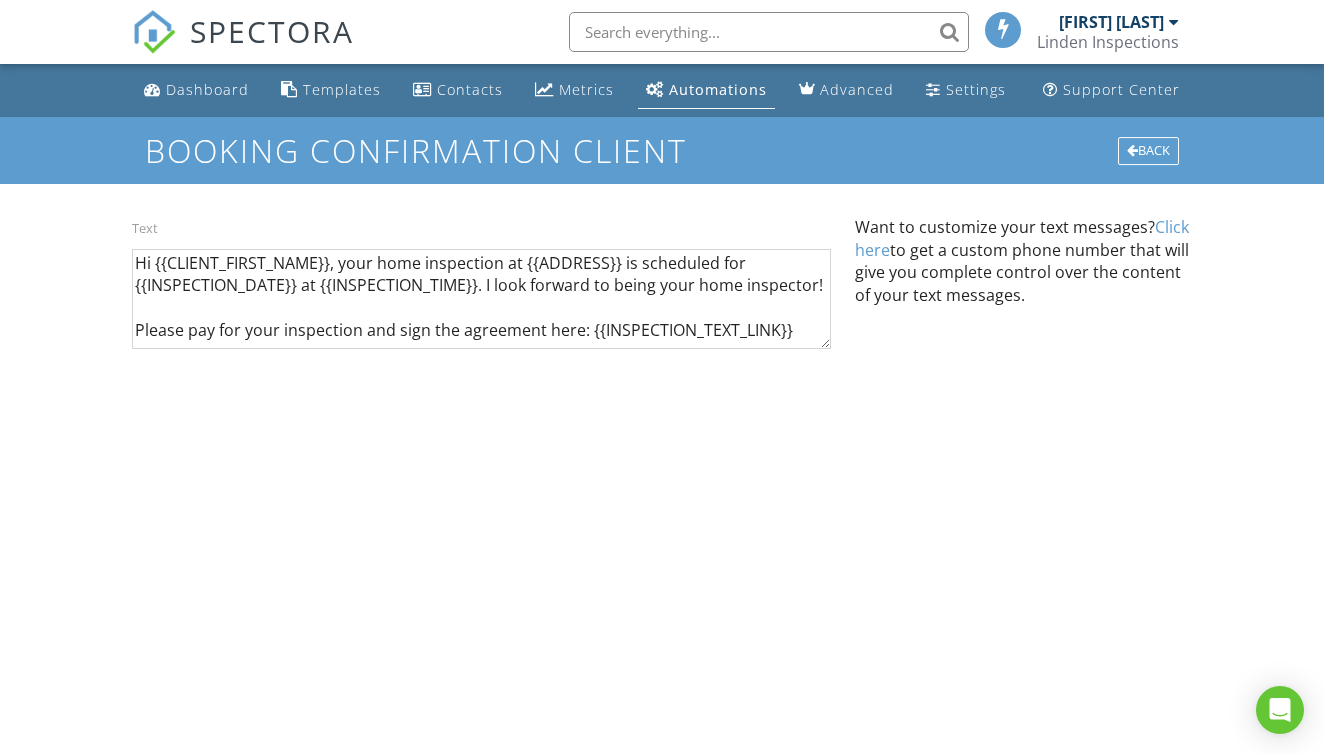 scroll, scrollTop: 0, scrollLeft: 0, axis: both 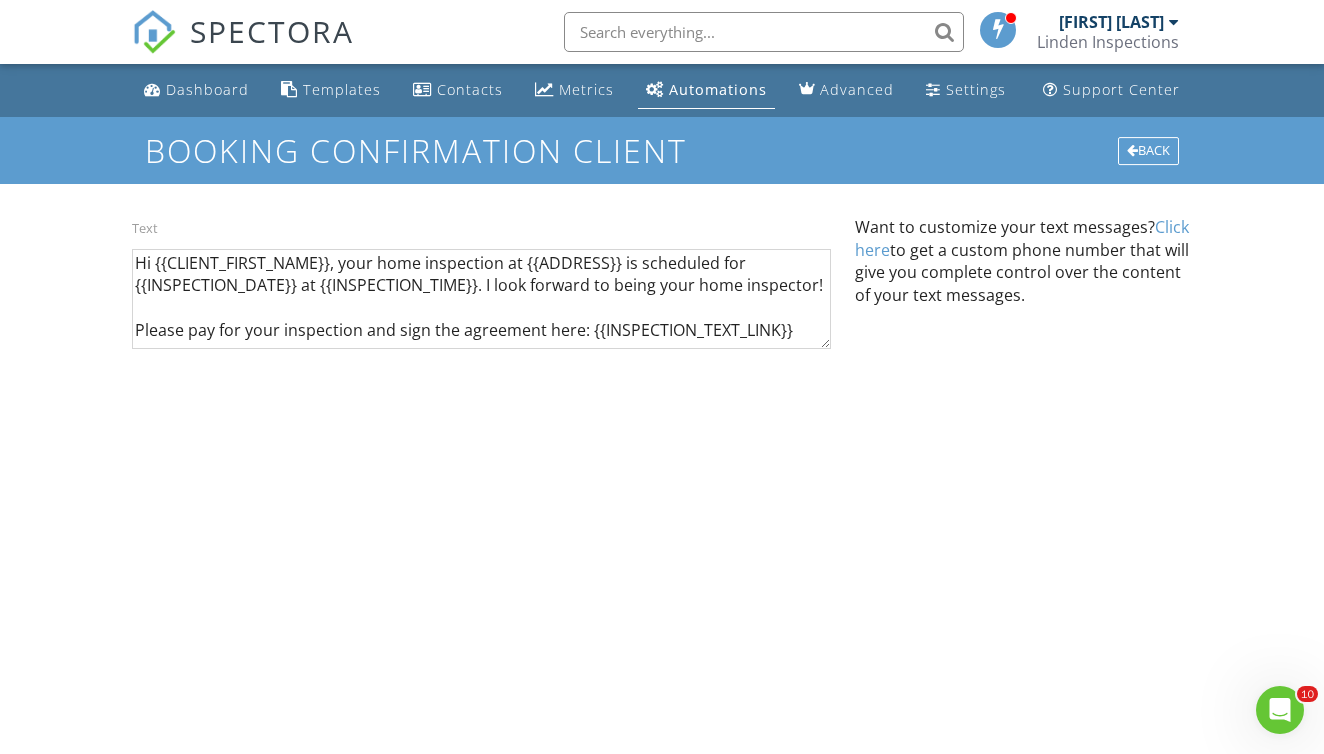 click on "Hi {{CLIENT_FIRST_NAME}}, your home inspection at {{ADDRESS}} is scheduled for {{INSPECTION_DATE}} at {{INSPECTION_TIME}}. I look forward to being your home inspector!
Please pay for your inspection and sign the agreement here: {{INSPECTION_TEXT_LINK}}" at bounding box center [481, 299] 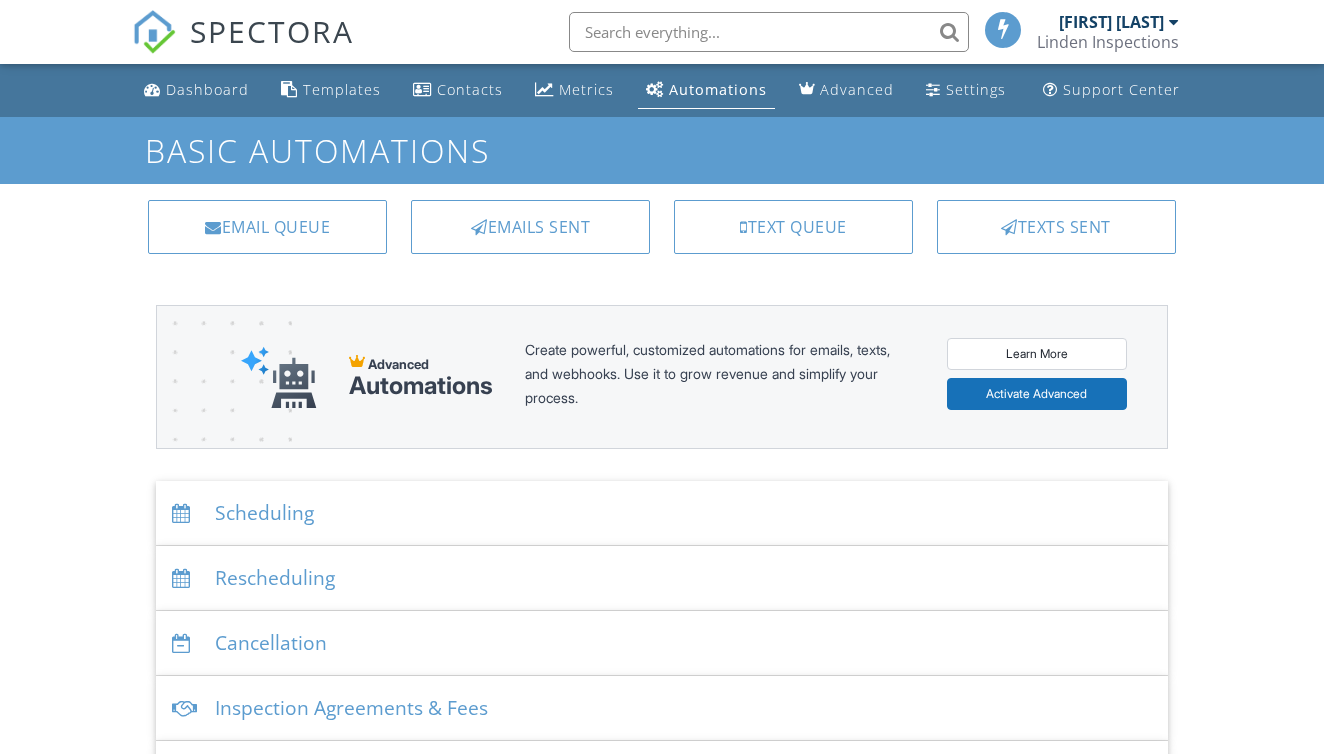scroll, scrollTop: 0, scrollLeft: 0, axis: both 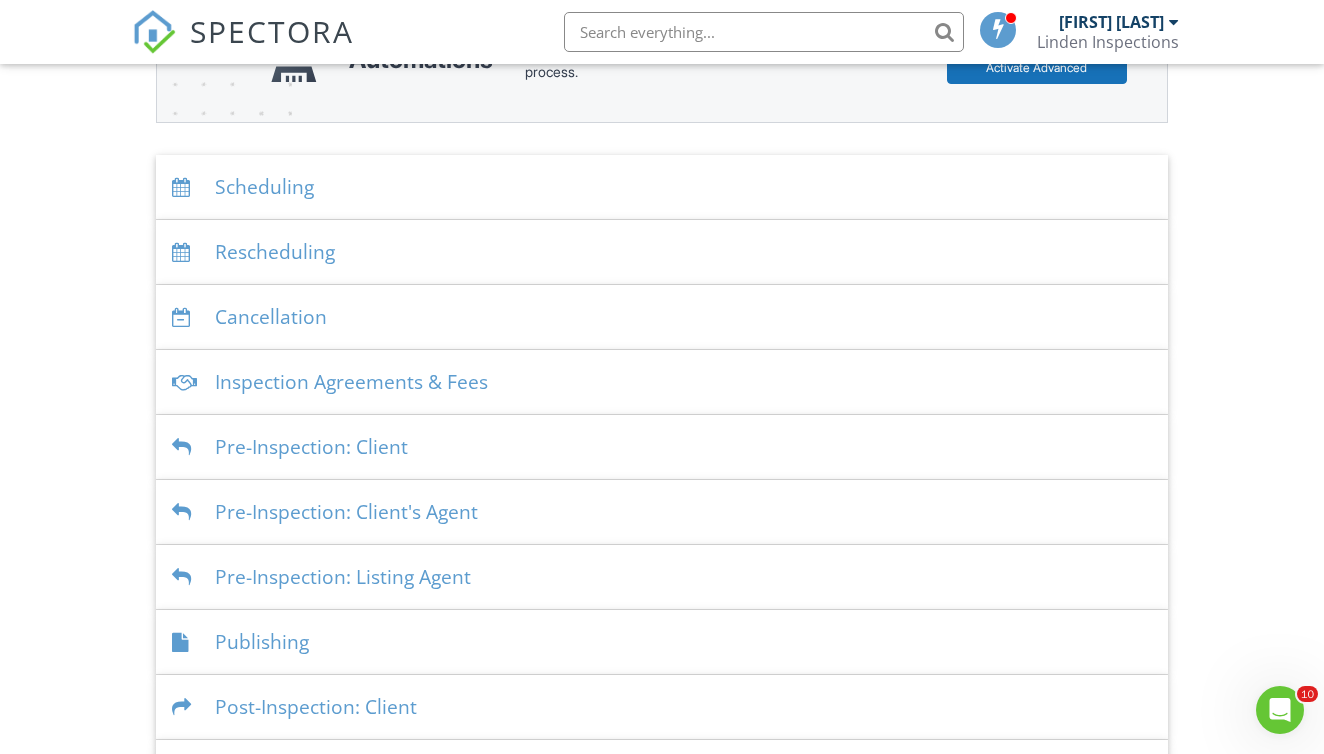 click on "Inspection Agreements & Fees" at bounding box center [661, 382] 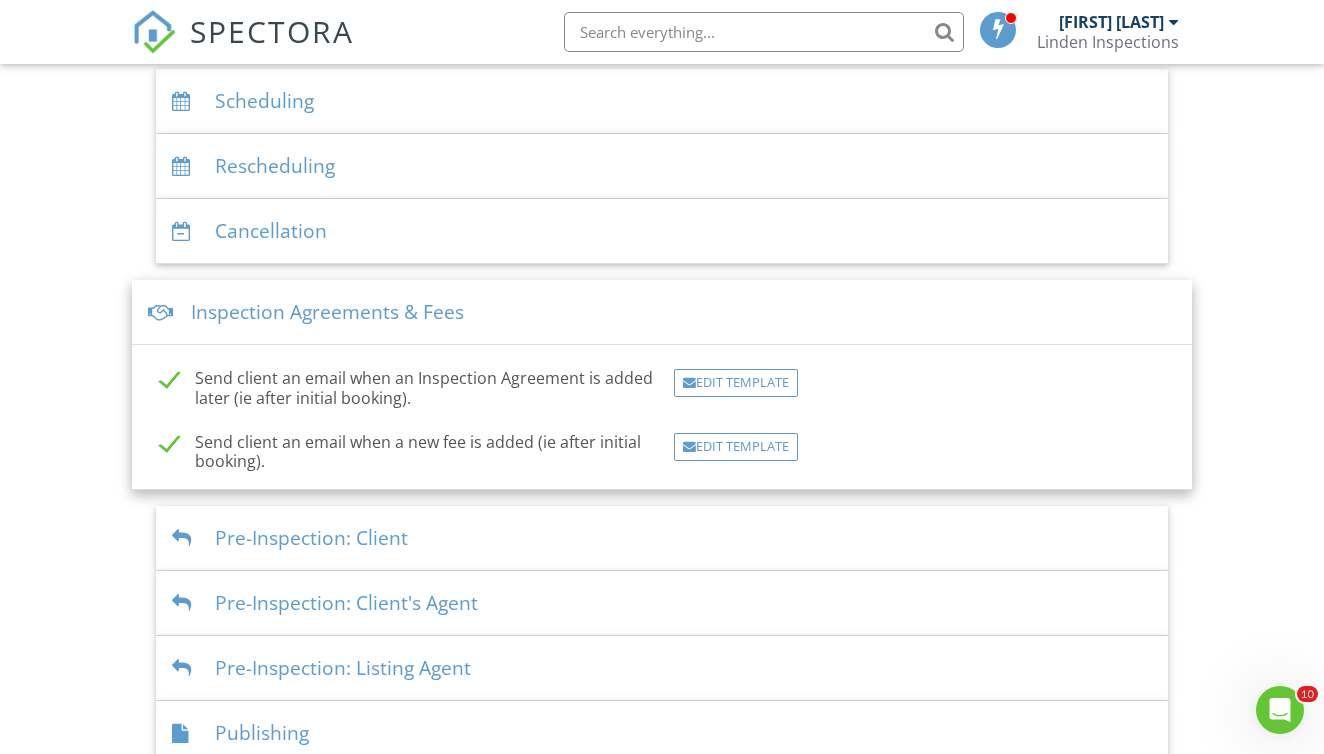 scroll, scrollTop: 409, scrollLeft: 0, axis: vertical 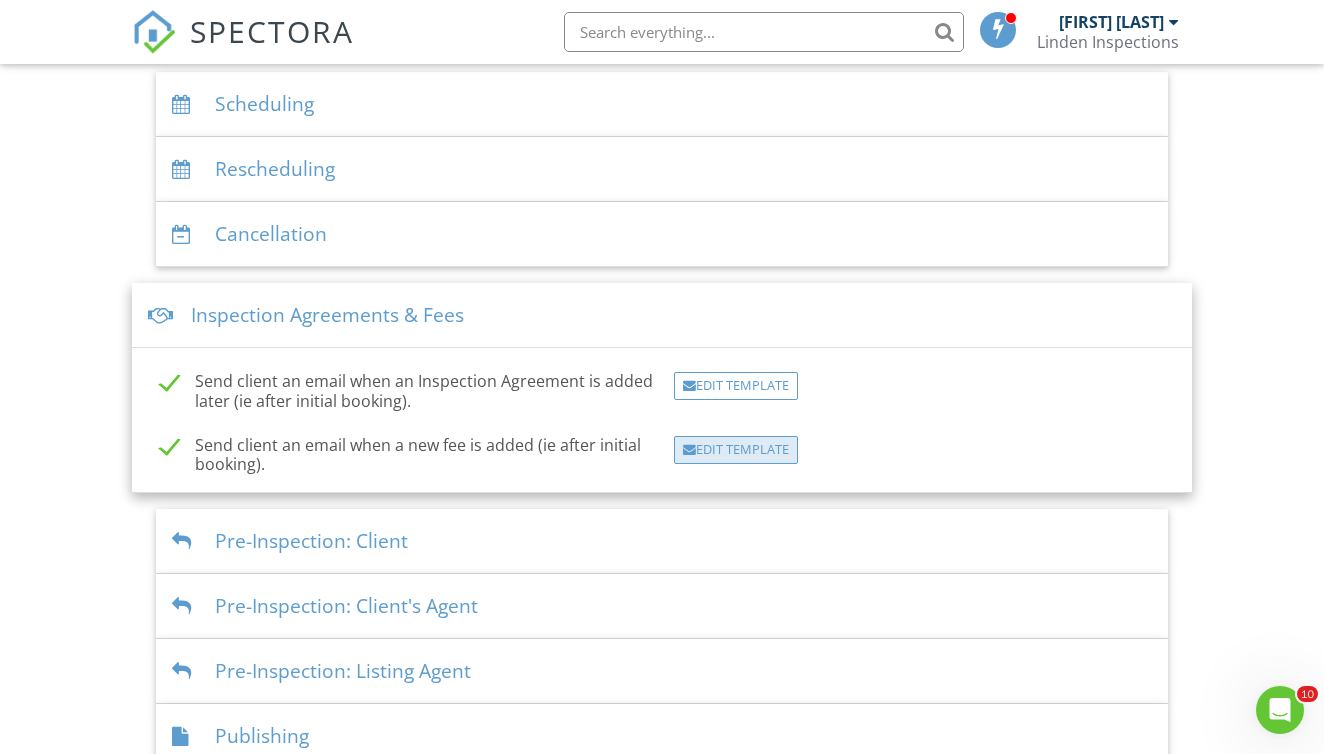 click on "Edit Template" at bounding box center [736, 450] 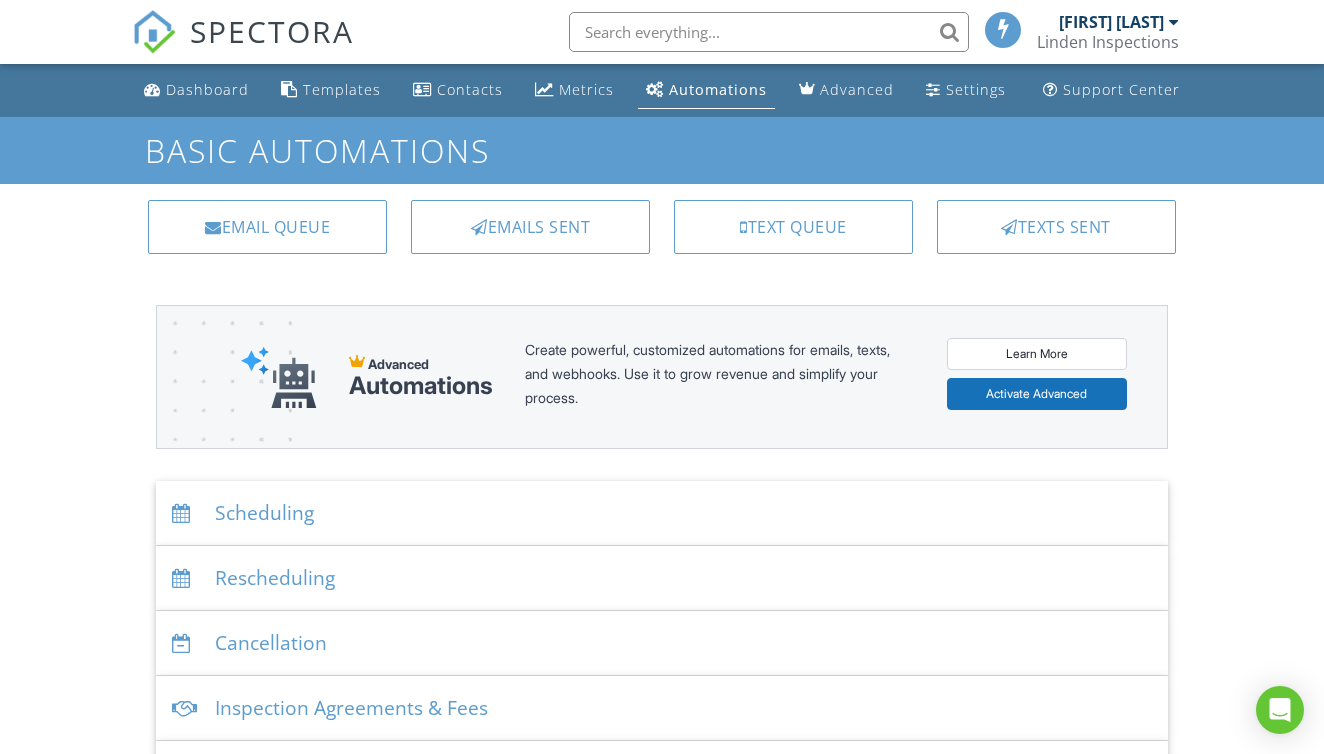 scroll, scrollTop: 0, scrollLeft: 0, axis: both 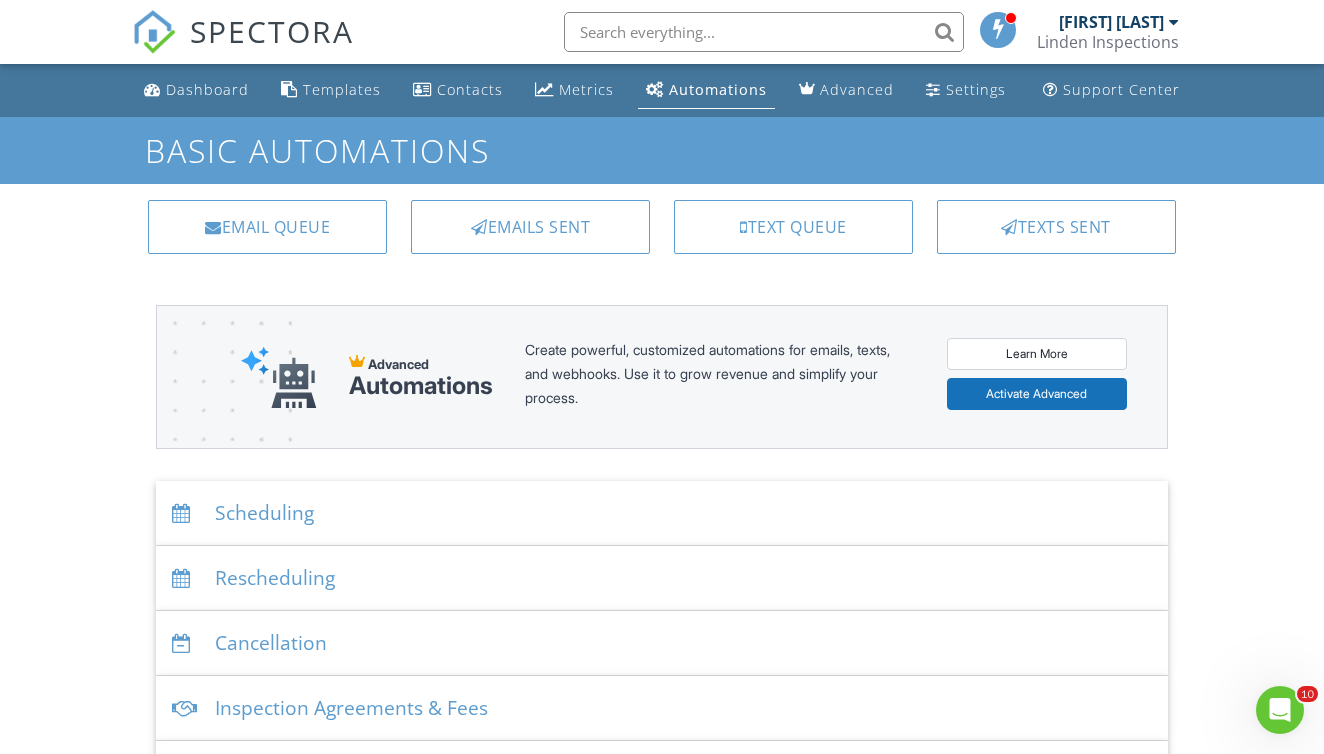 click on "Scheduling" at bounding box center [661, 513] 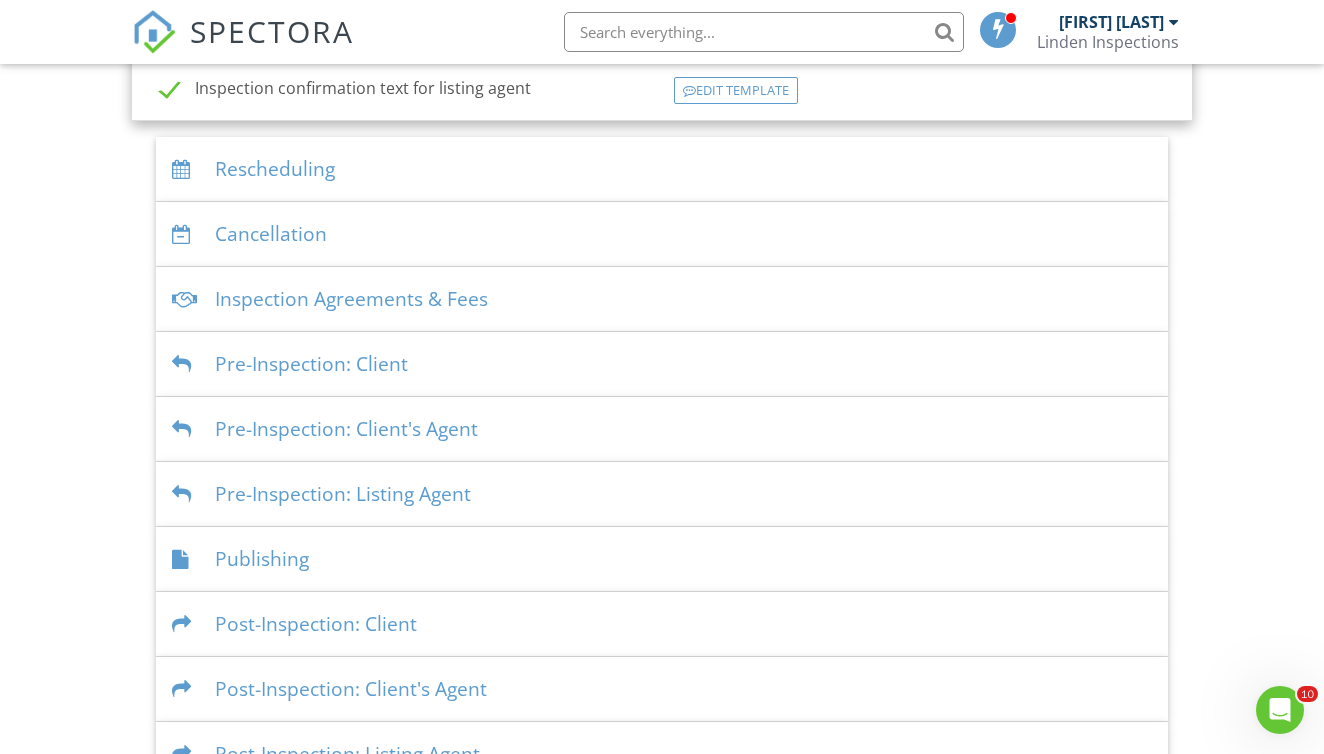 scroll, scrollTop: 925, scrollLeft: 0, axis: vertical 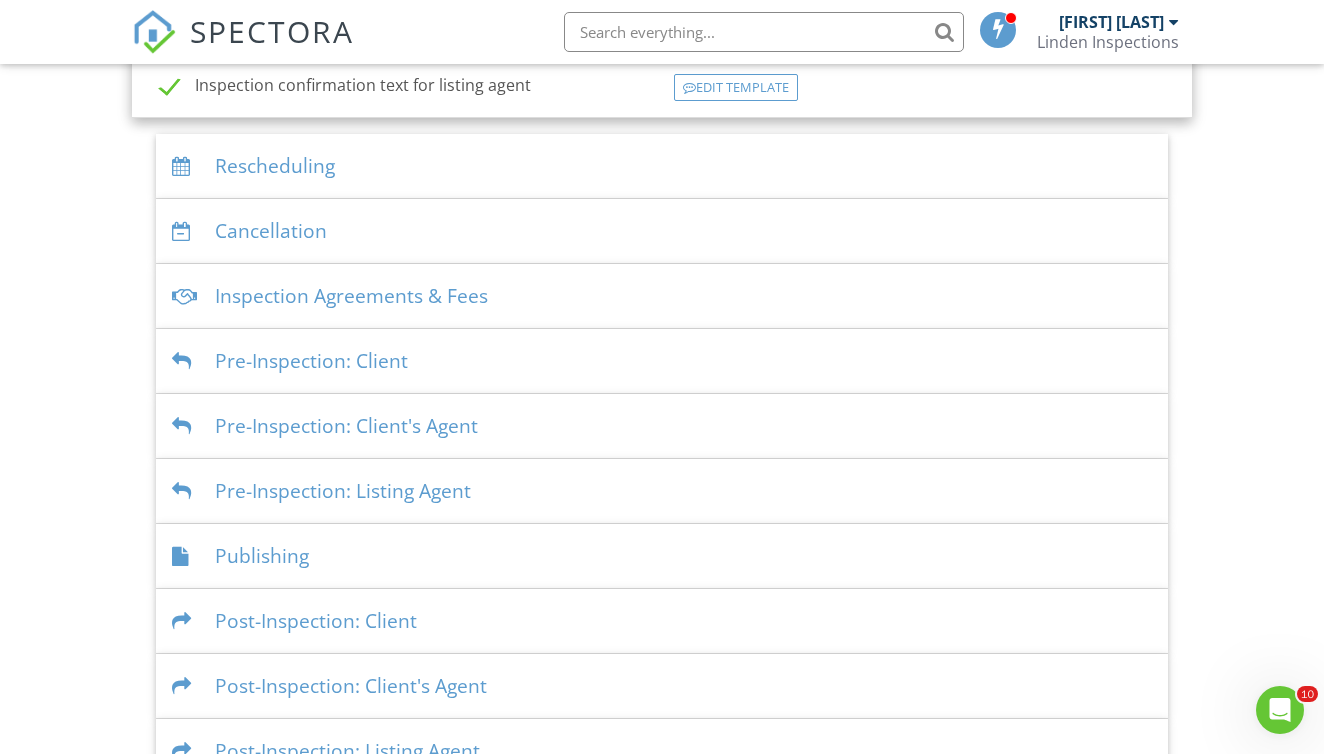 click on "Inspection Agreements & Fees" at bounding box center [661, 296] 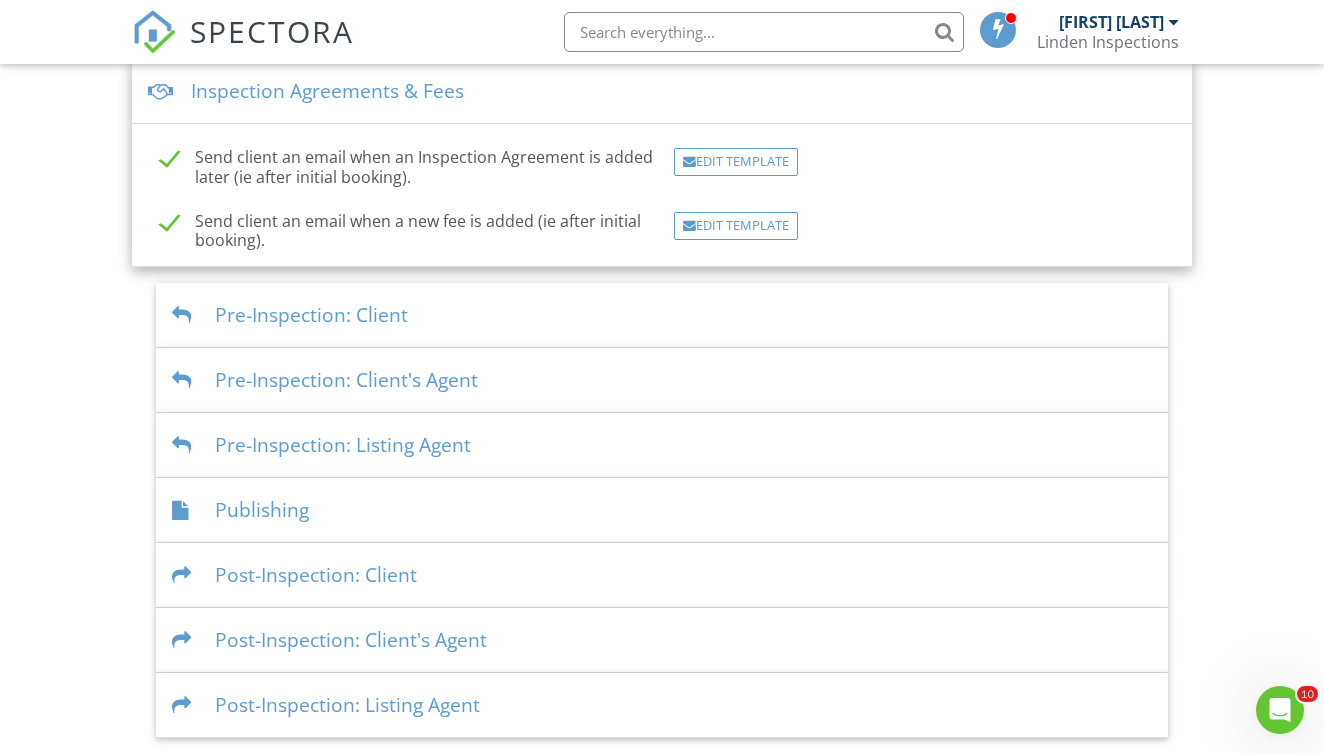 scroll, scrollTop: 631, scrollLeft: 0, axis: vertical 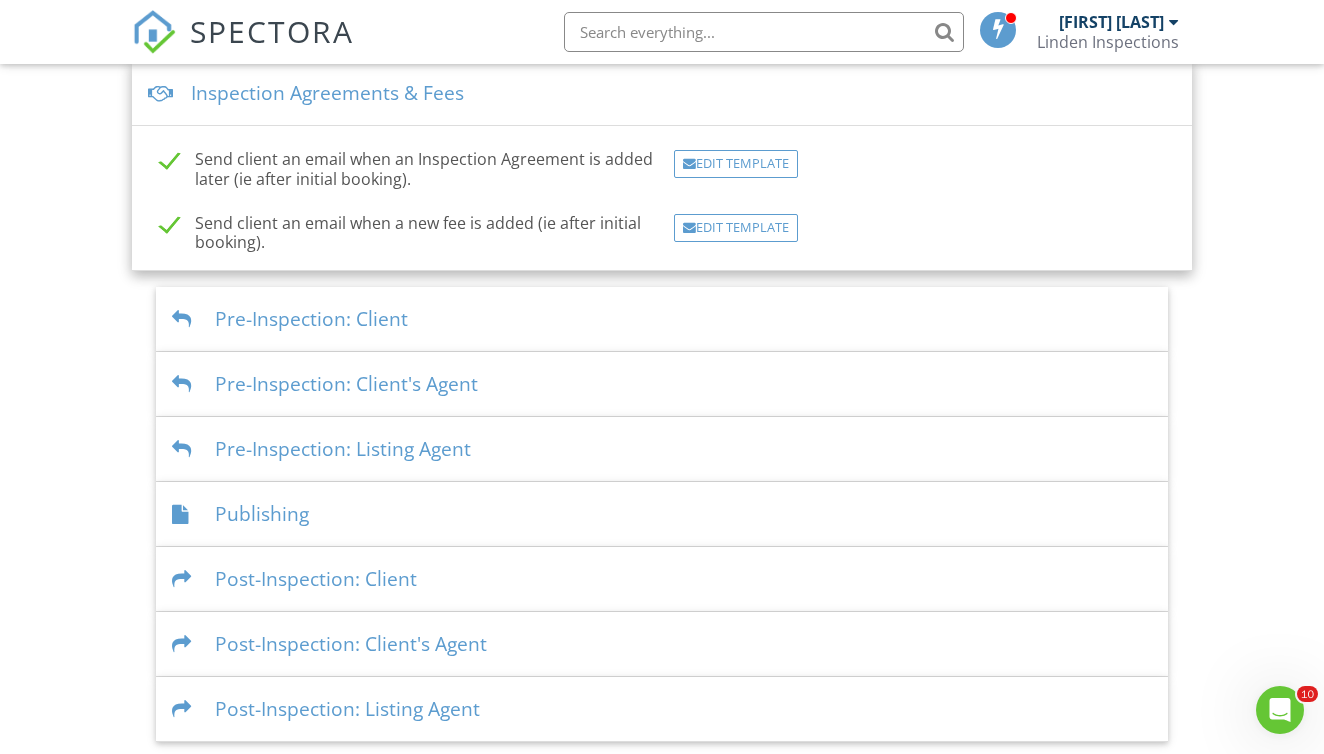 click on "Send client an email when a new fee is added (ie after initial booking)." at bounding box center [411, 226] 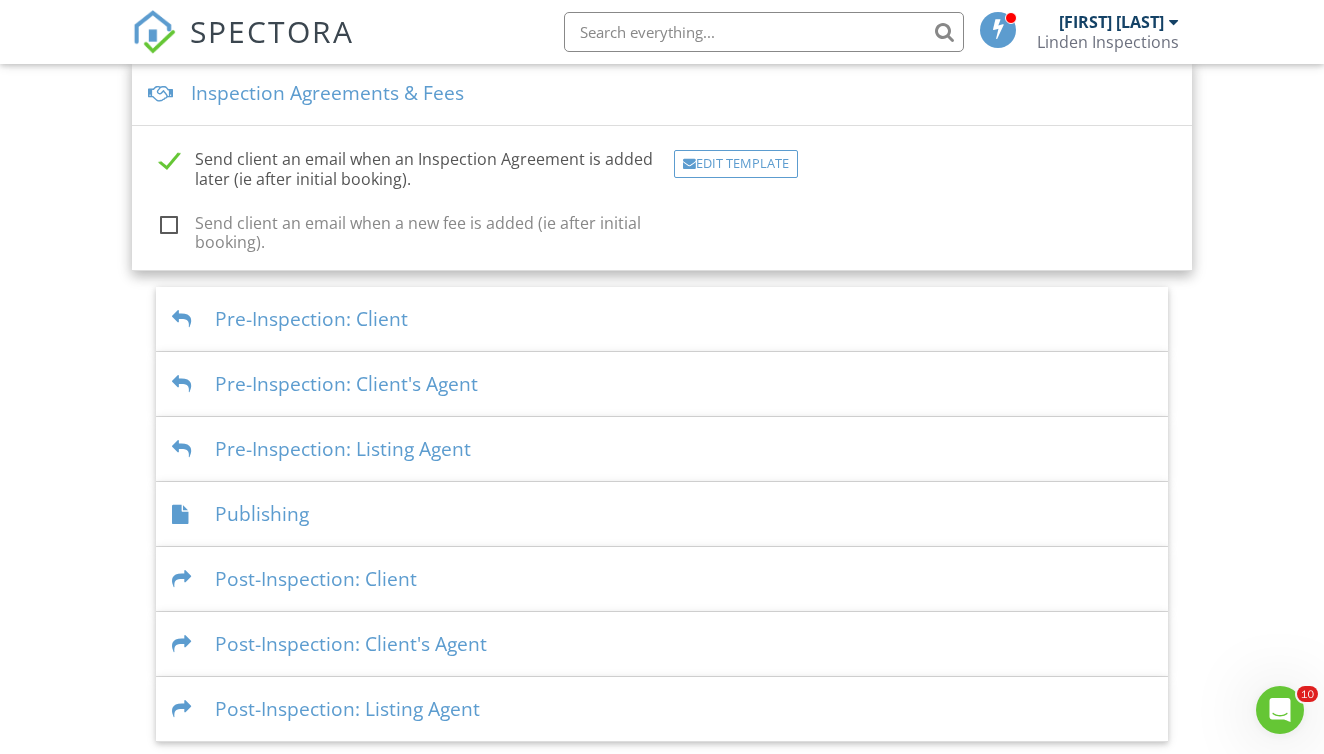 click on "Send client an email when a new fee is added (ie after initial booking)." at bounding box center [411, 226] 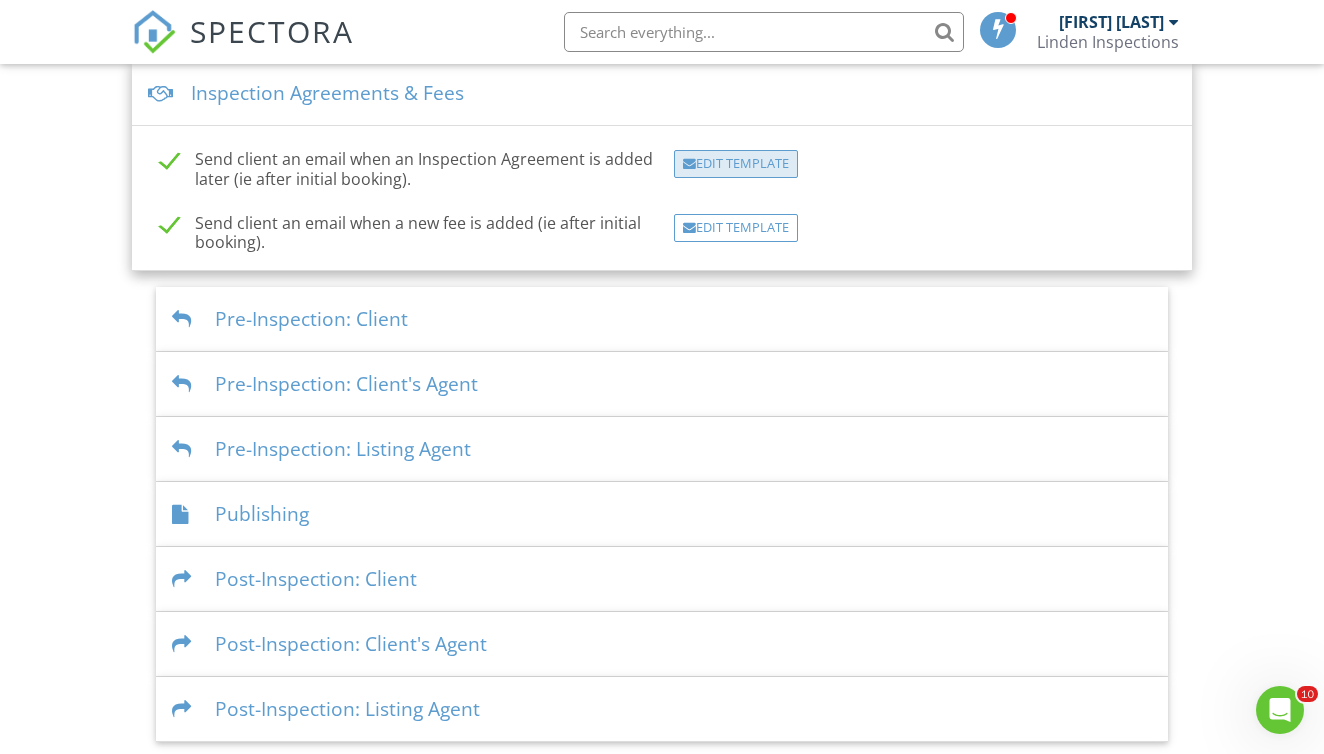 click on "Edit Template" at bounding box center (736, 164) 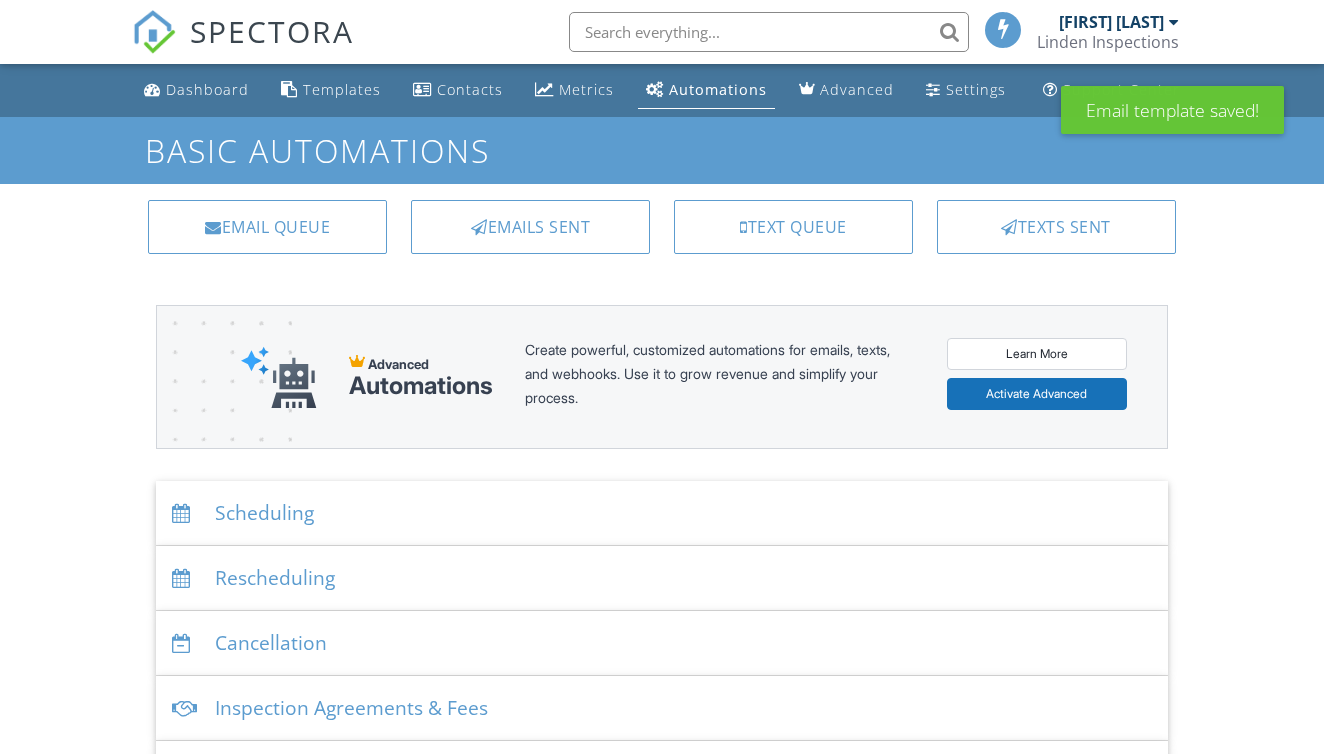 scroll, scrollTop: 0, scrollLeft: 0, axis: both 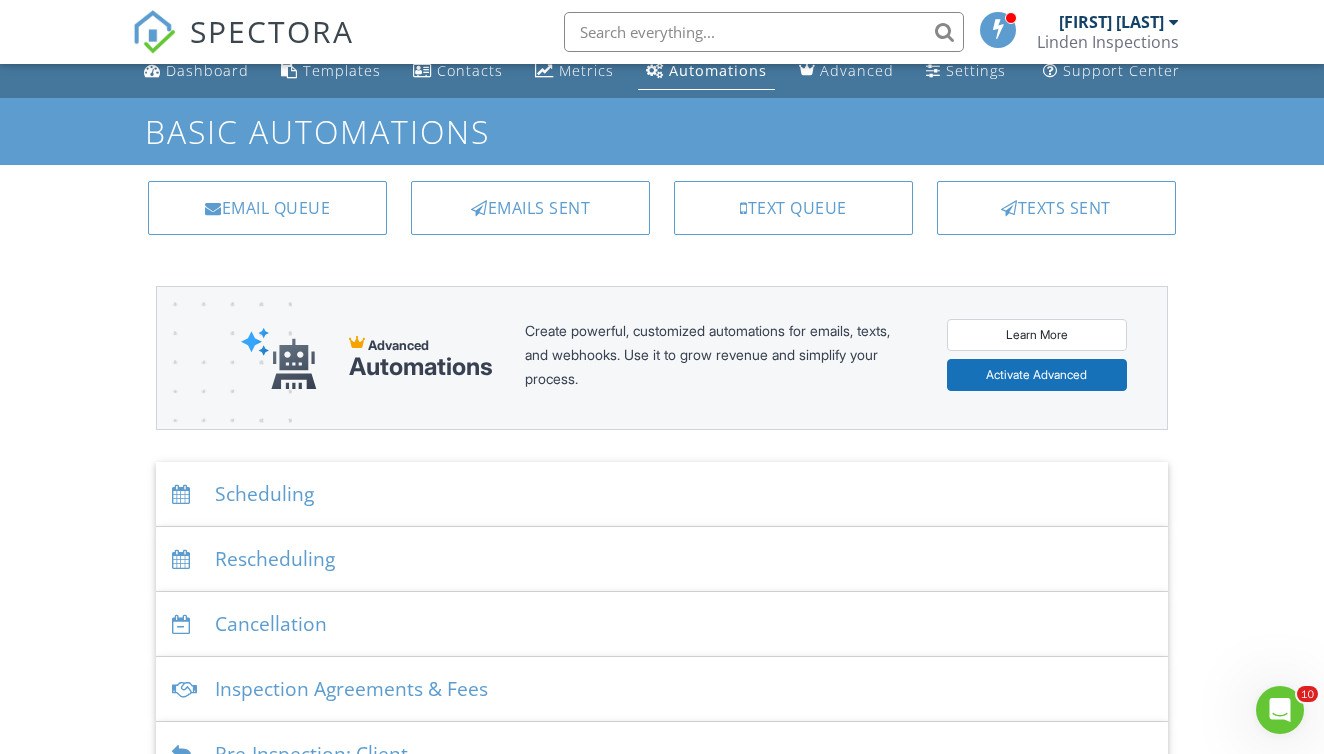 click on "Automations" at bounding box center (718, 70) 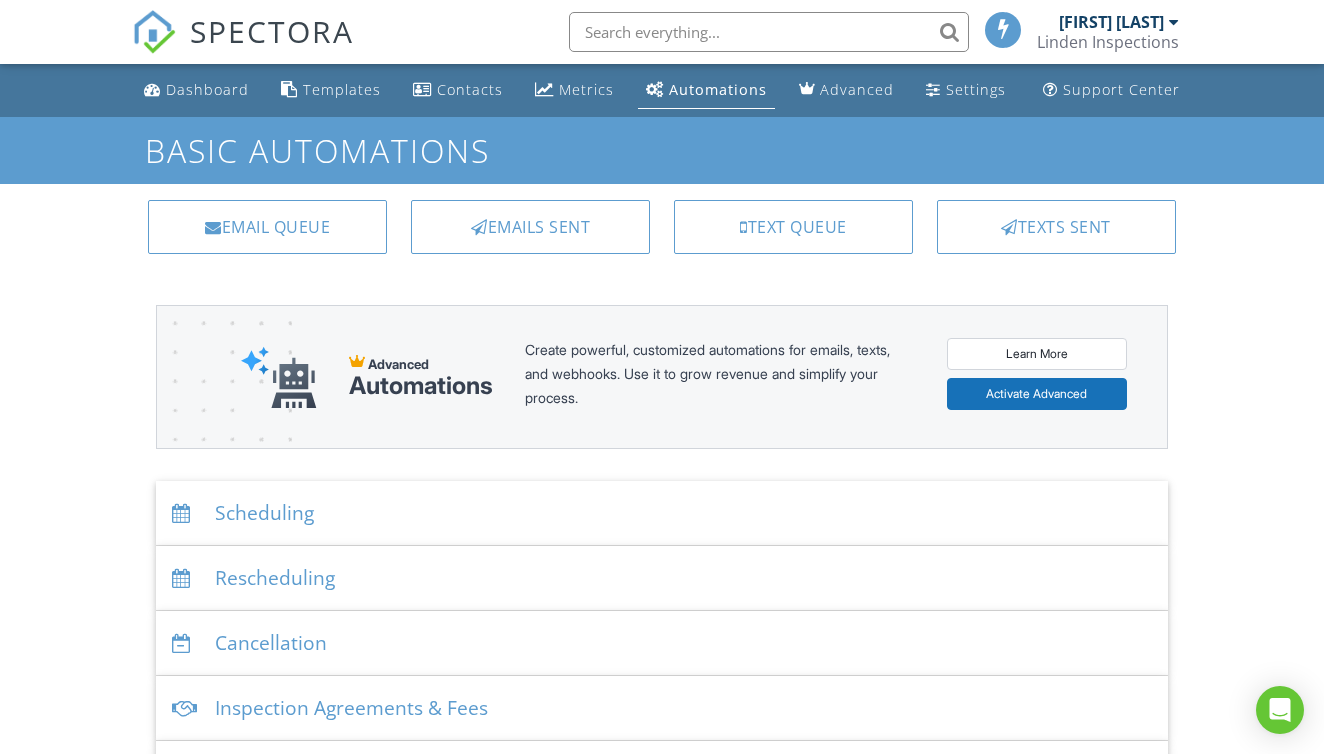 scroll, scrollTop: 0, scrollLeft: 0, axis: both 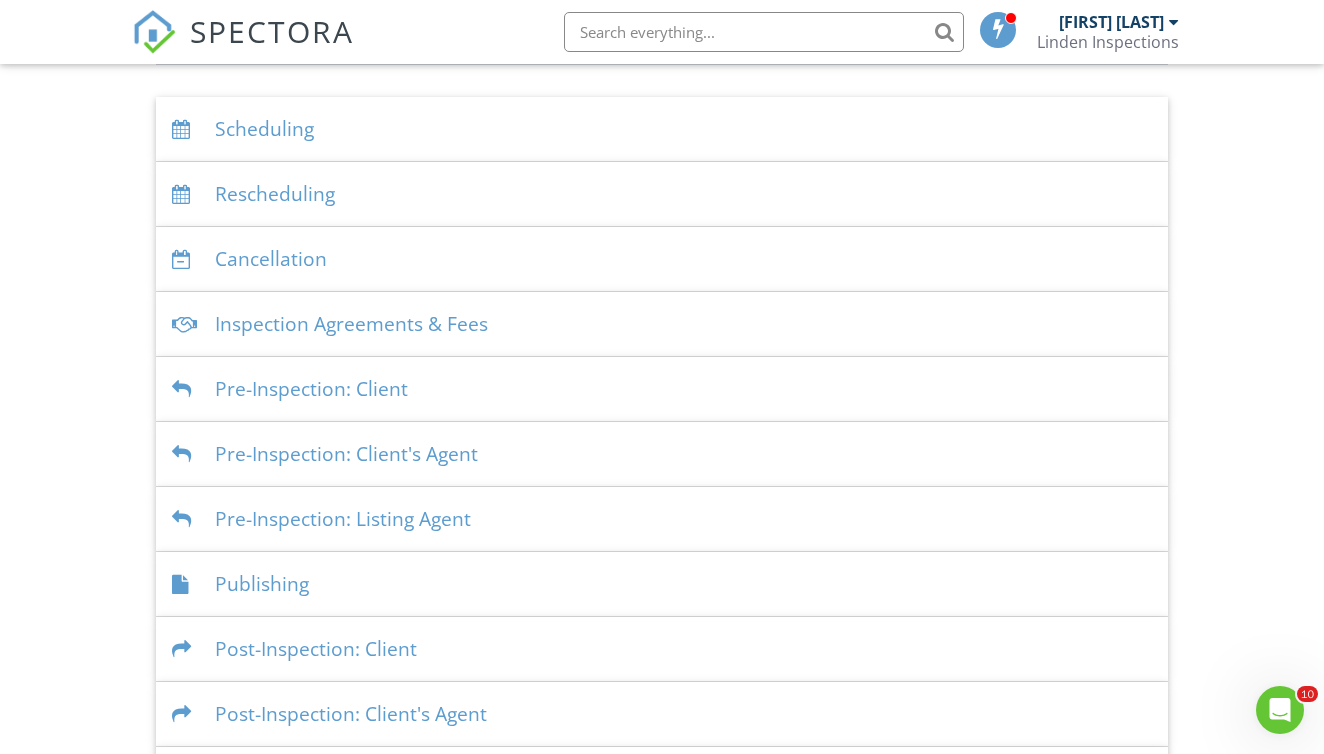 click on "Inspection Agreements & Fees" at bounding box center [661, 324] 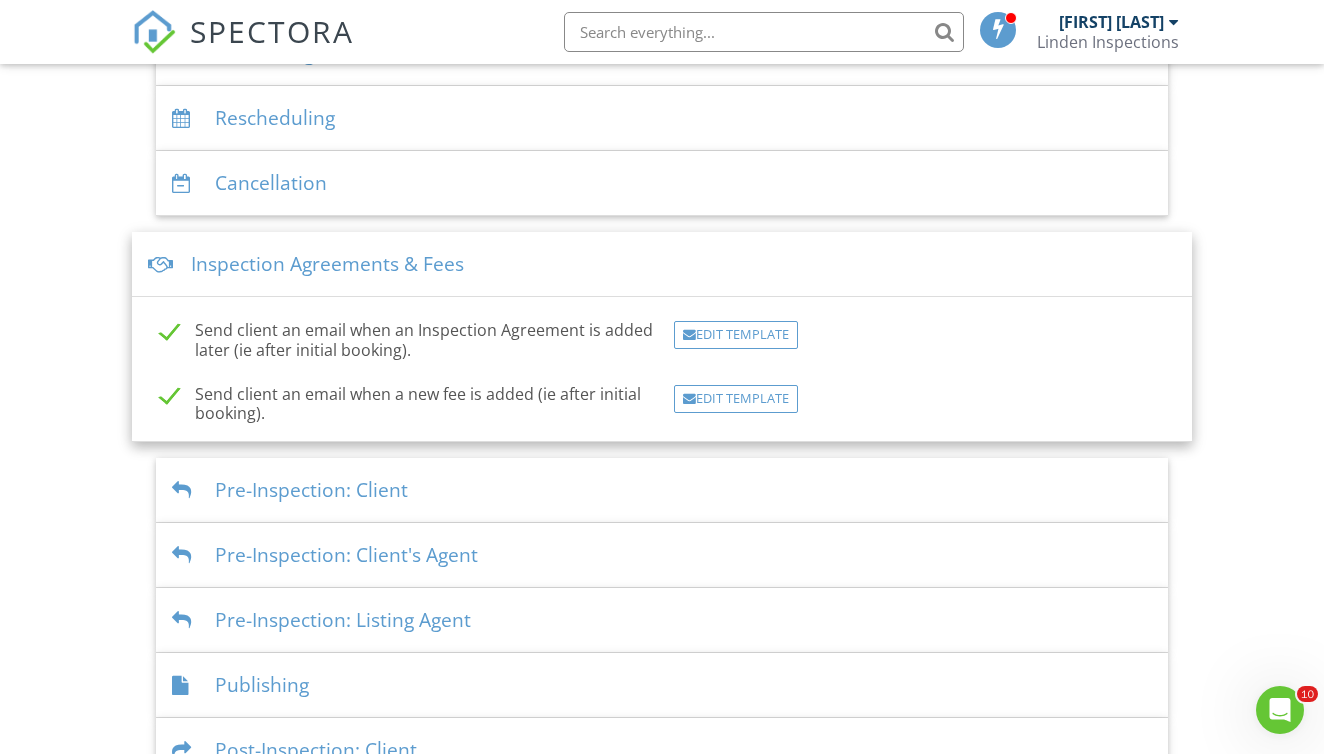 scroll, scrollTop: 462, scrollLeft: 0, axis: vertical 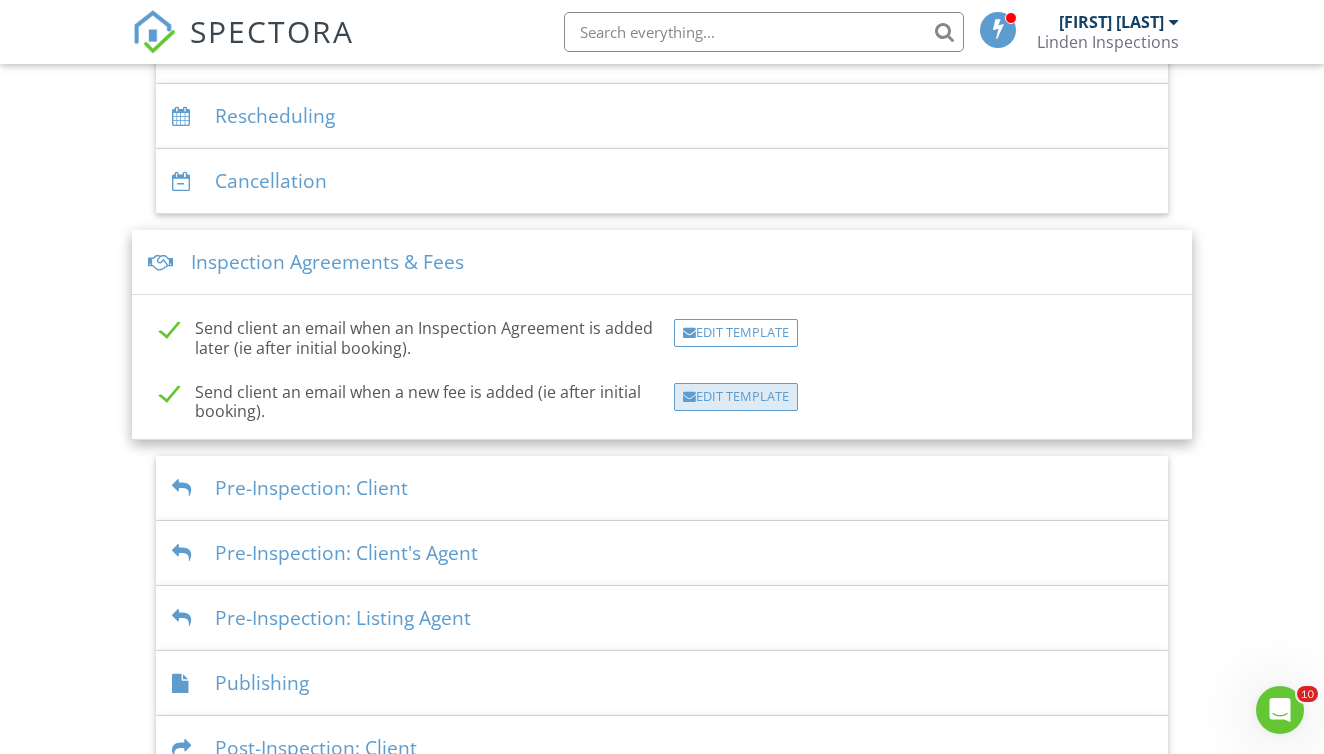 click on "Edit Template" at bounding box center (736, 397) 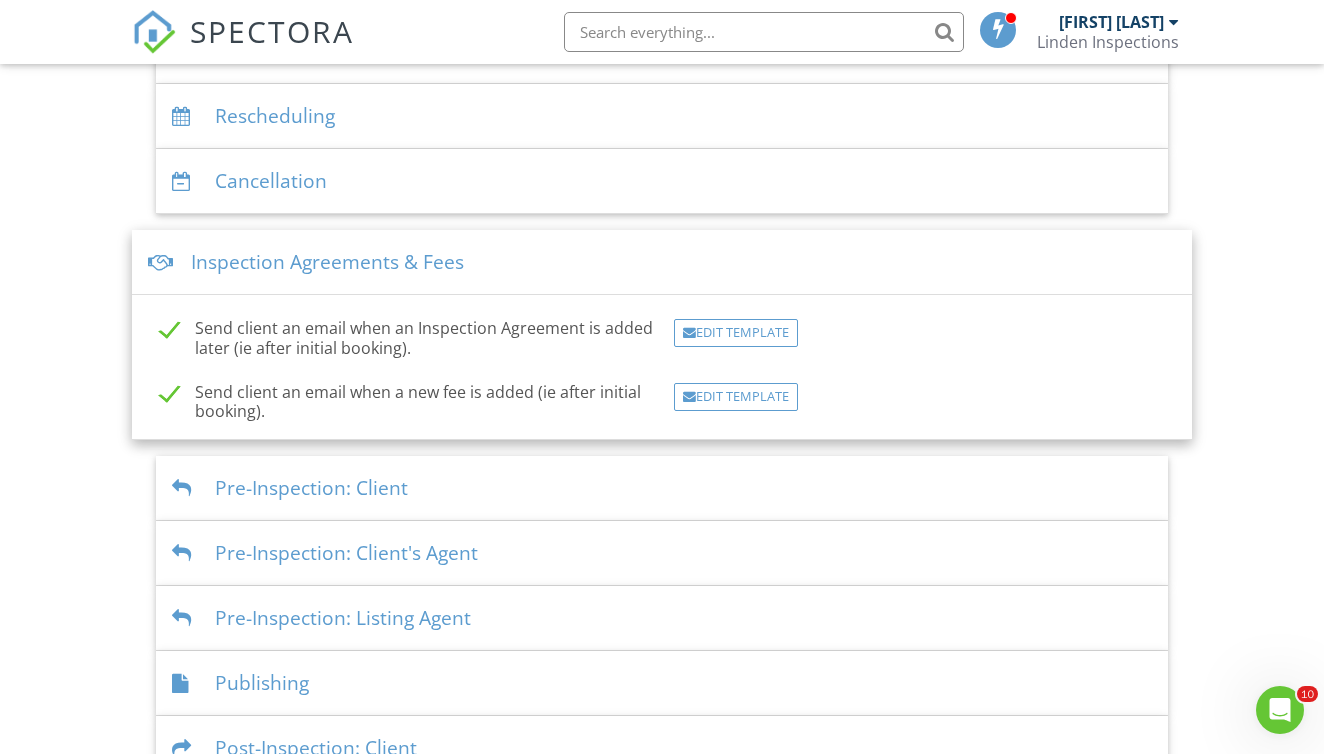 click on "Send client an email when a new fee is added (ie after initial booking)." at bounding box center (411, 395) 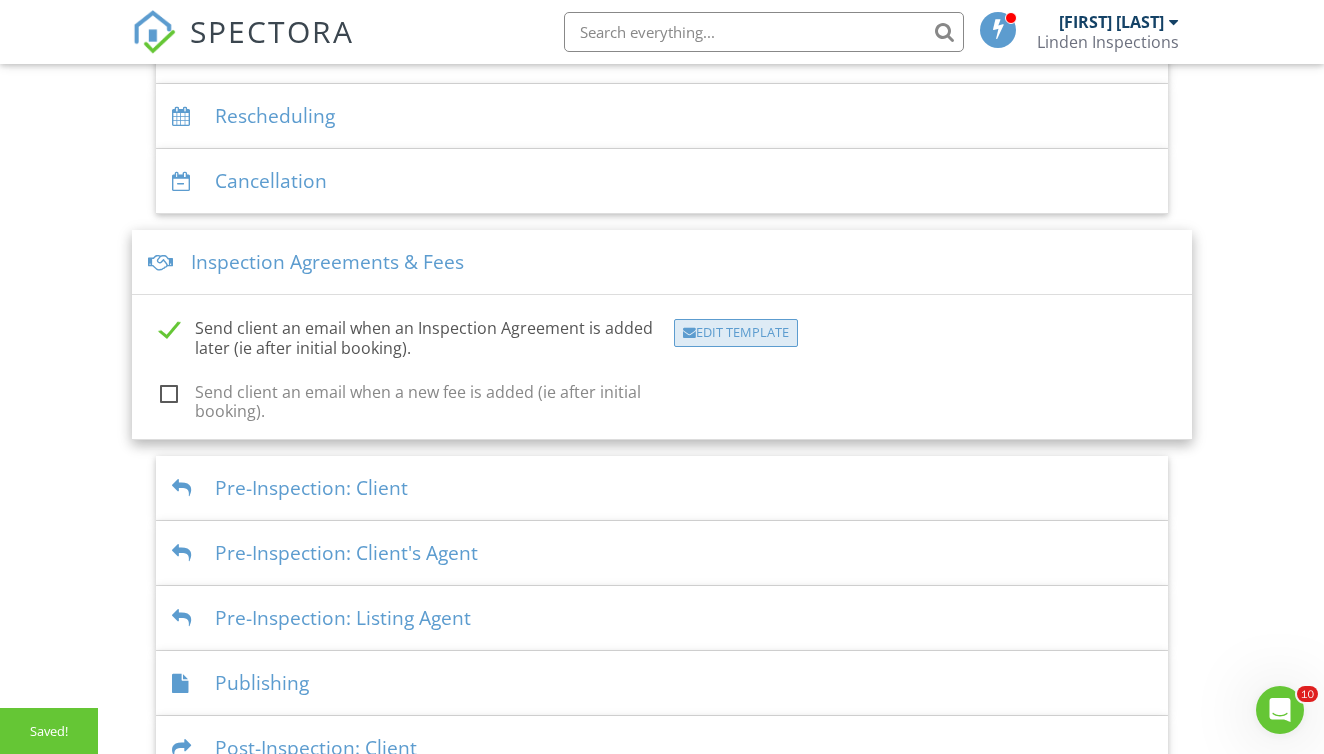 click on "Edit Template" at bounding box center (736, 333) 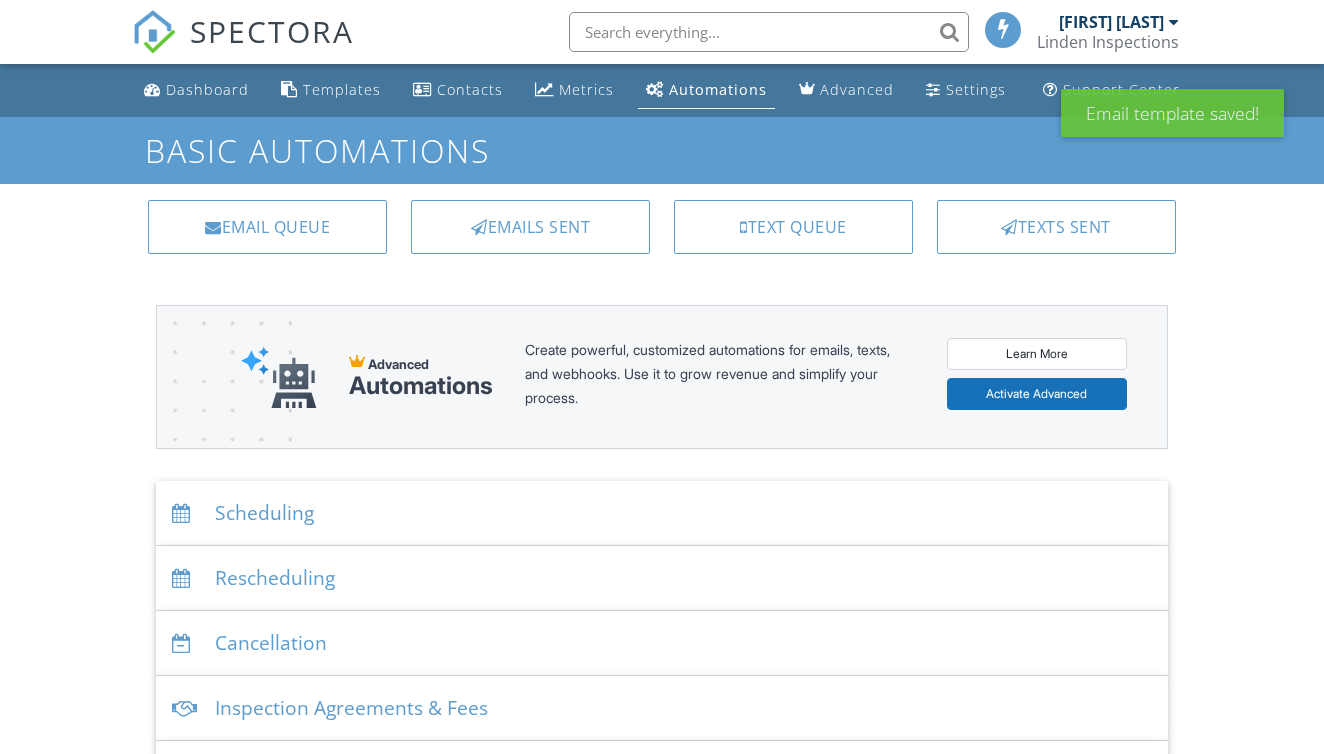 scroll, scrollTop: 0, scrollLeft: 0, axis: both 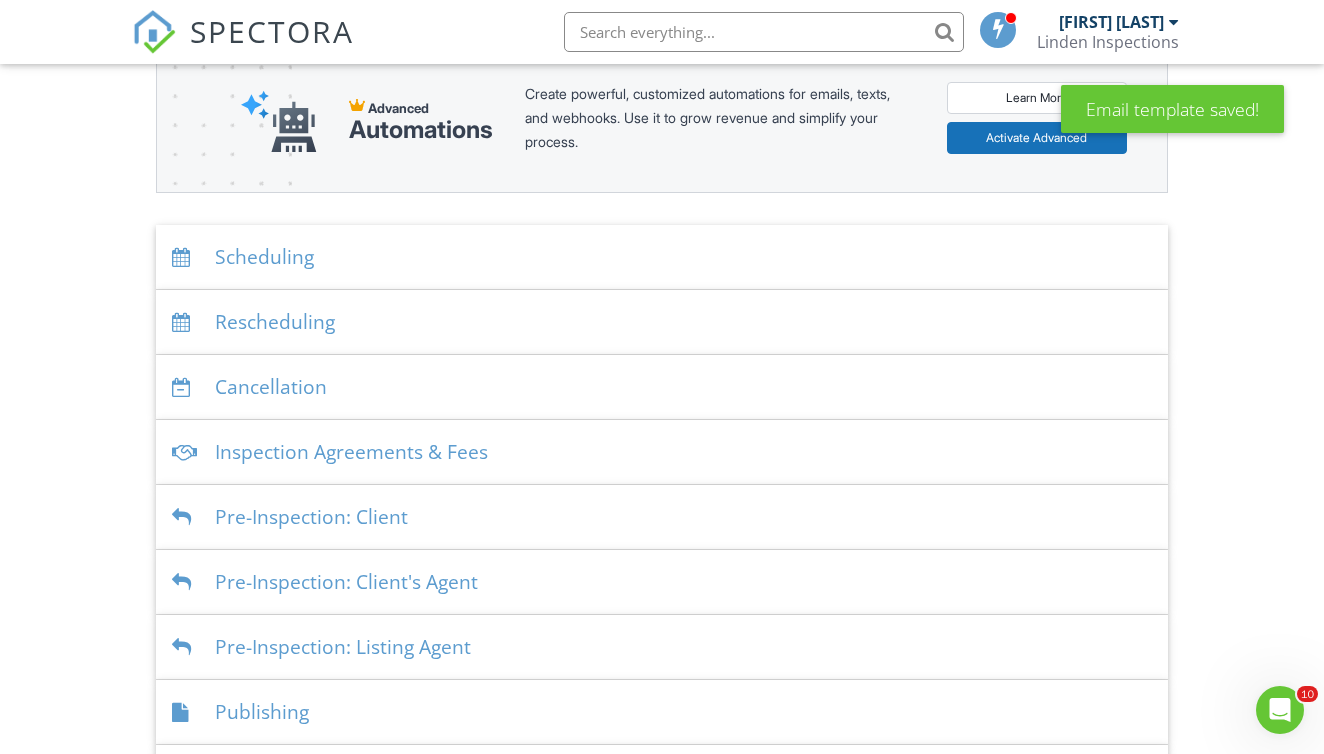 click on "Inspection Agreements & Fees" at bounding box center [661, 452] 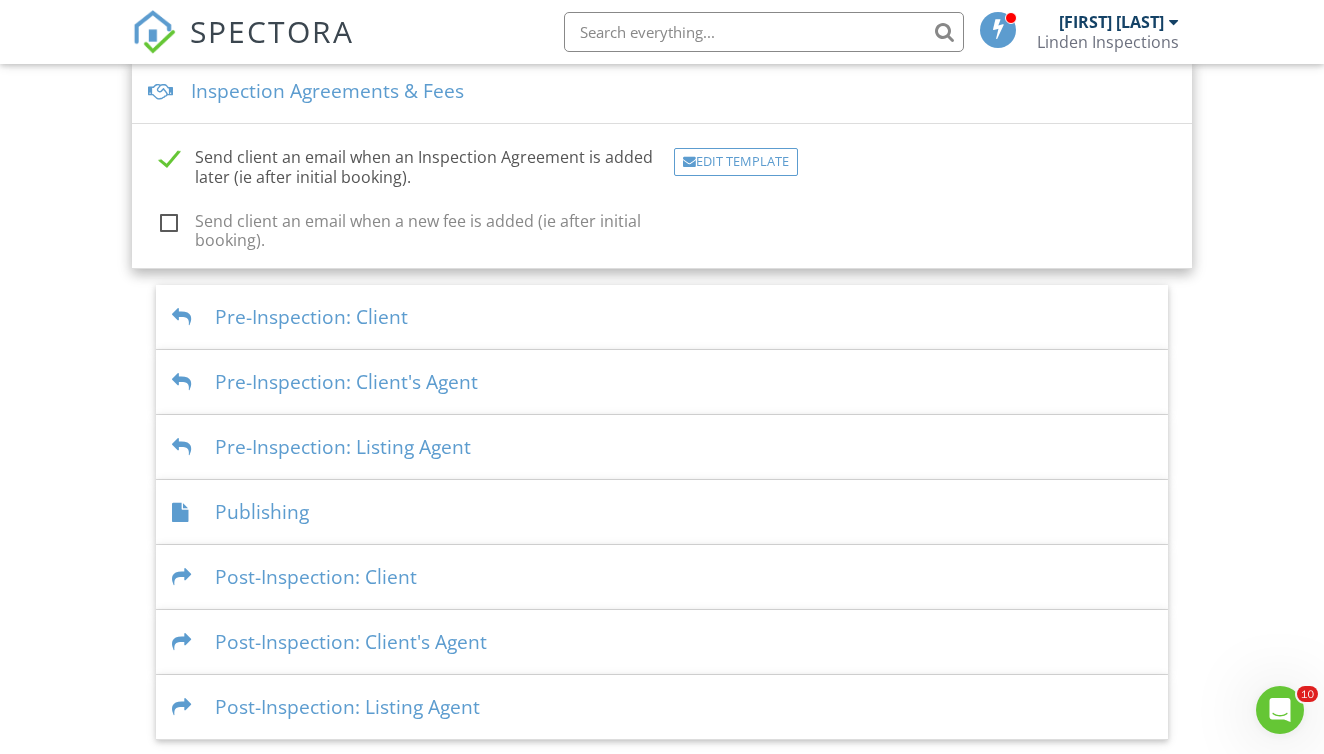 scroll, scrollTop: 632, scrollLeft: 0, axis: vertical 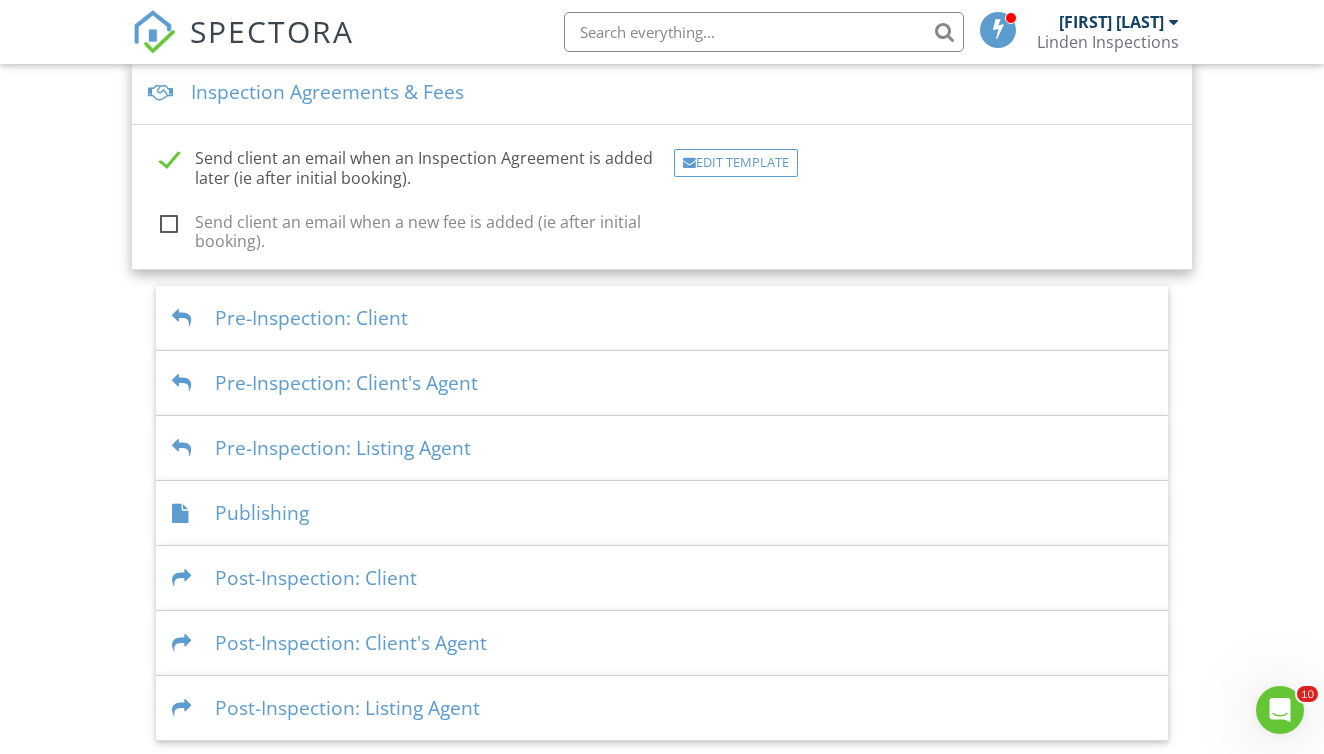 click on "Post-Inspection: Client" at bounding box center (661, 578) 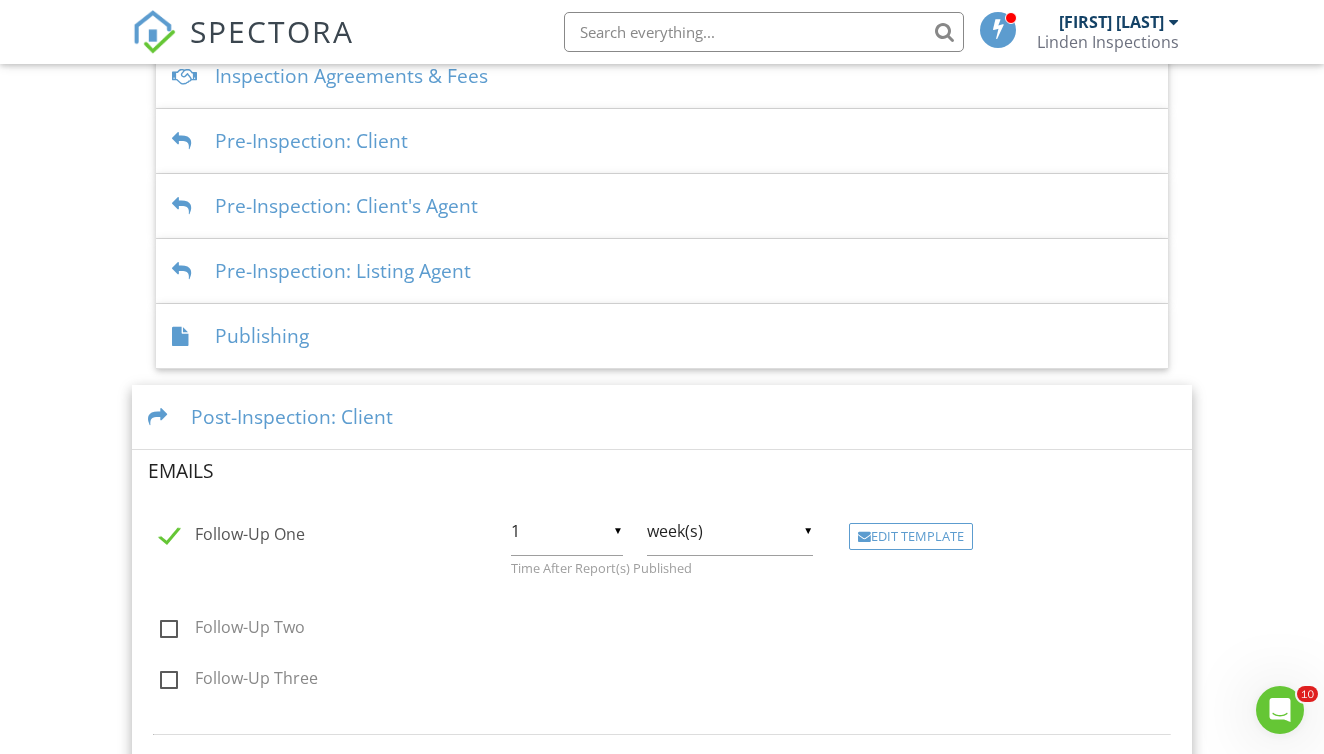 click on "▼ 1 1 2 3 4 5 6 7 8 9 10 11 12 13 14 15 16 17 18 19 20 21 22 23 24 25 26 27 28 29 30 1
2
3
4
5
6
7
8
9
10
11
12
13
14
15
16
17
18
19
20
21
22
23
24
25
26
27
28
29
30" at bounding box center (567, 531) 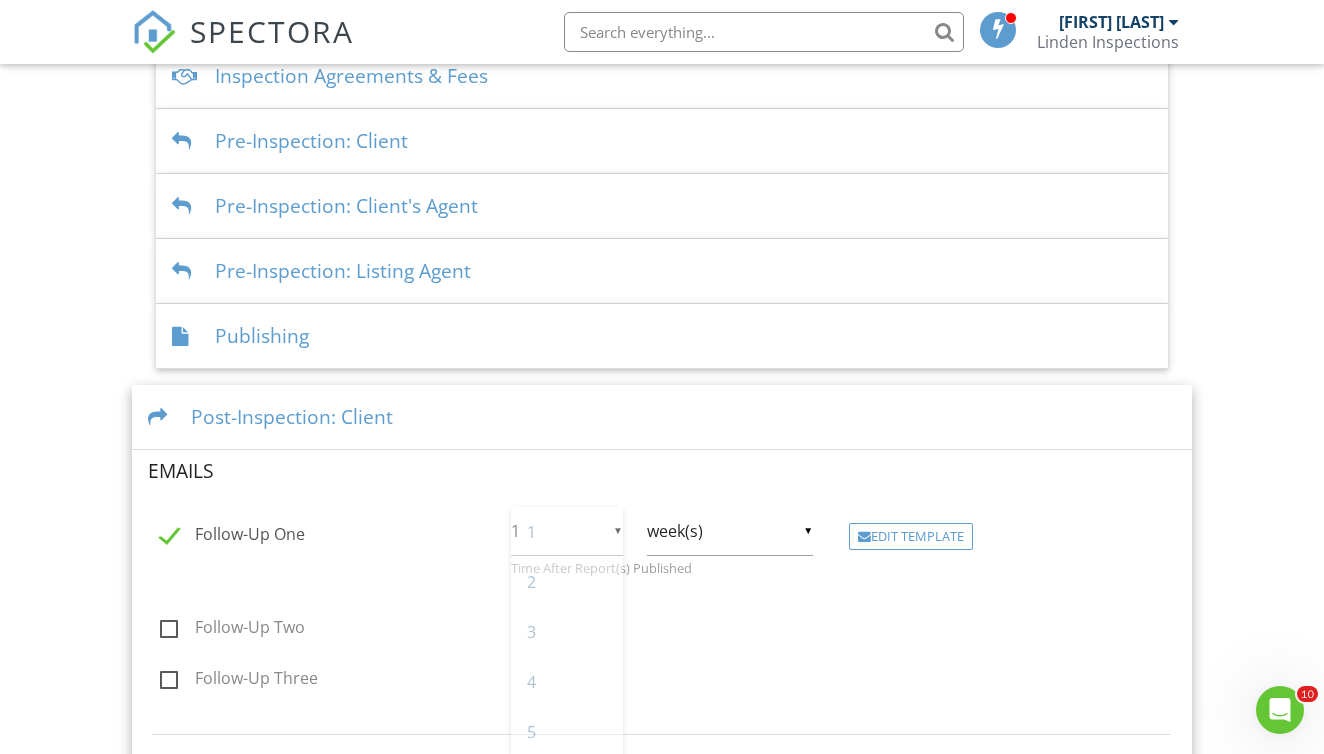 click on "▼ week(s) hour(s) day(s) week(s) month(s) hour(s)
day(s)
week(s)
month(s)" at bounding box center (730, 541) 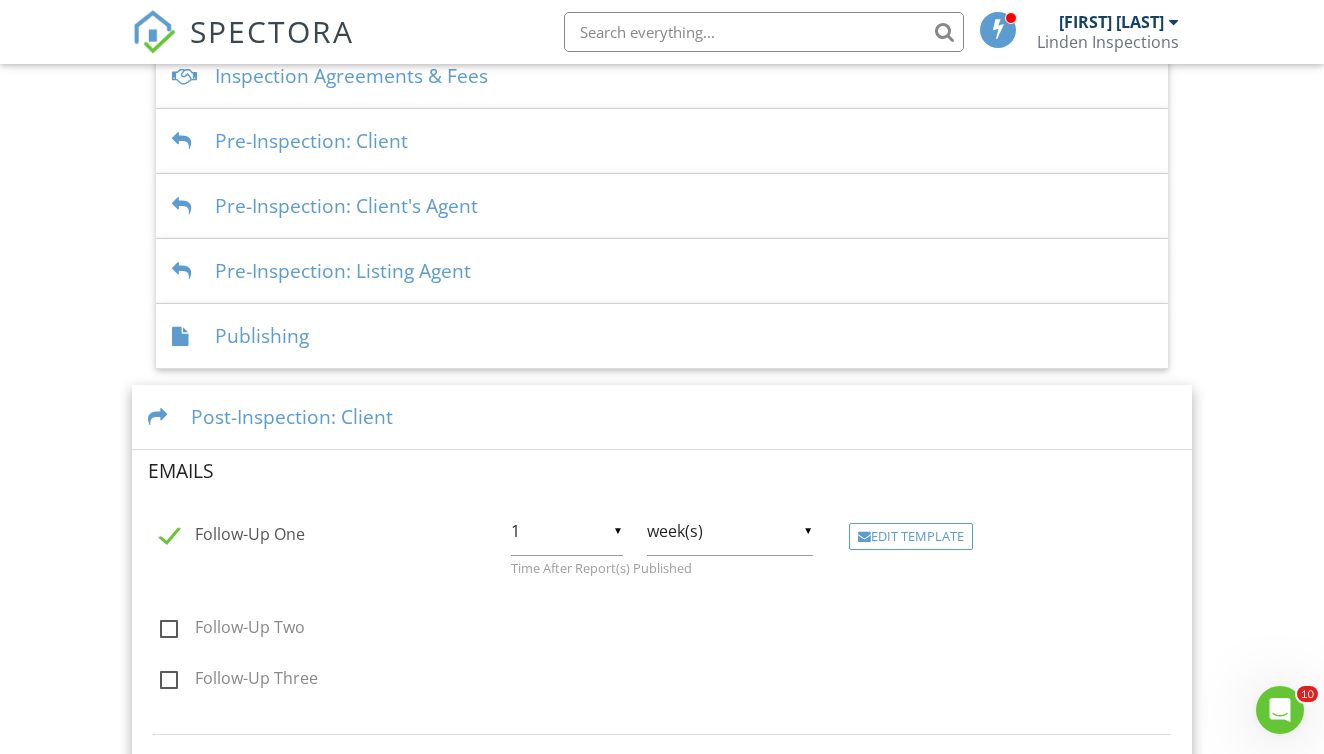 click on "▼ week(s) hour(s) day(s) week(s) month(s) hour(s)
day(s)
week(s)
month(s)" at bounding box center [730, 541] 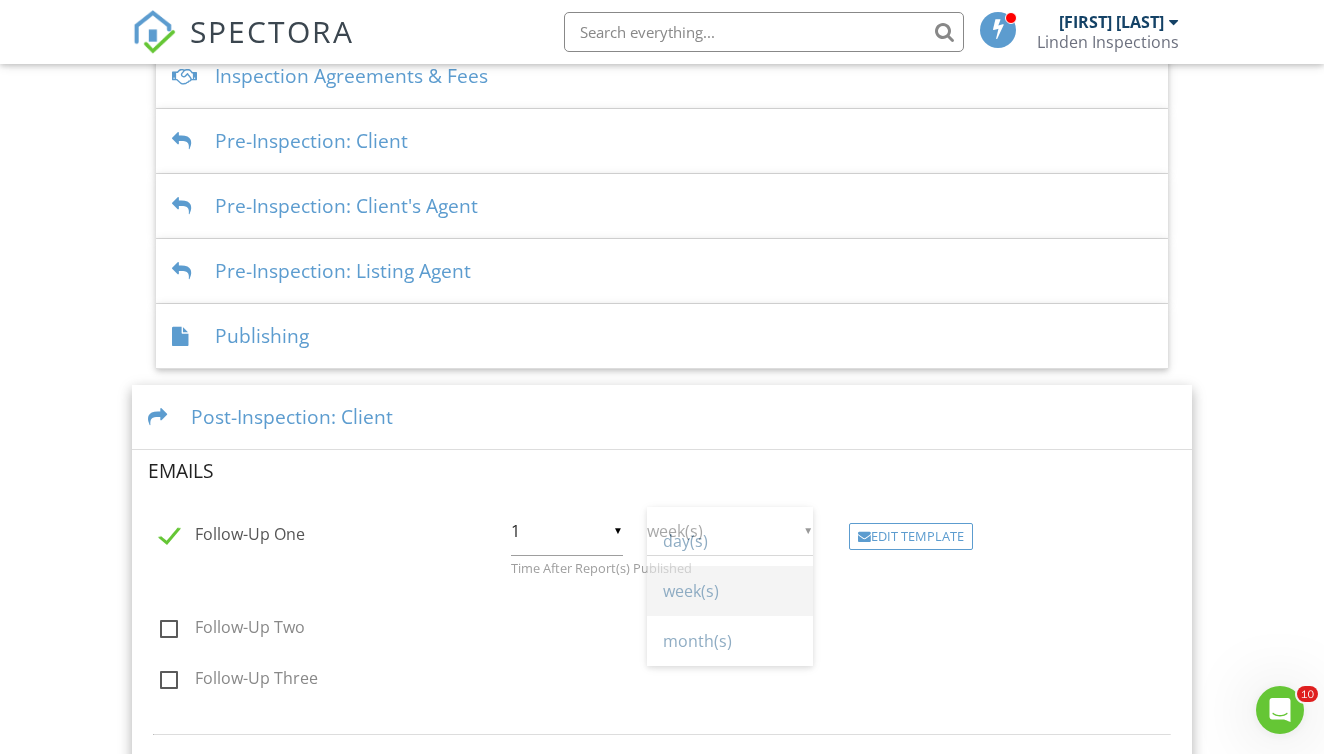 click on "▼ week(s) hour(s) day(s) week(s) month(s) hour(s)
day(s)
week(s)
month(s)" at bounding box center [730, 531] 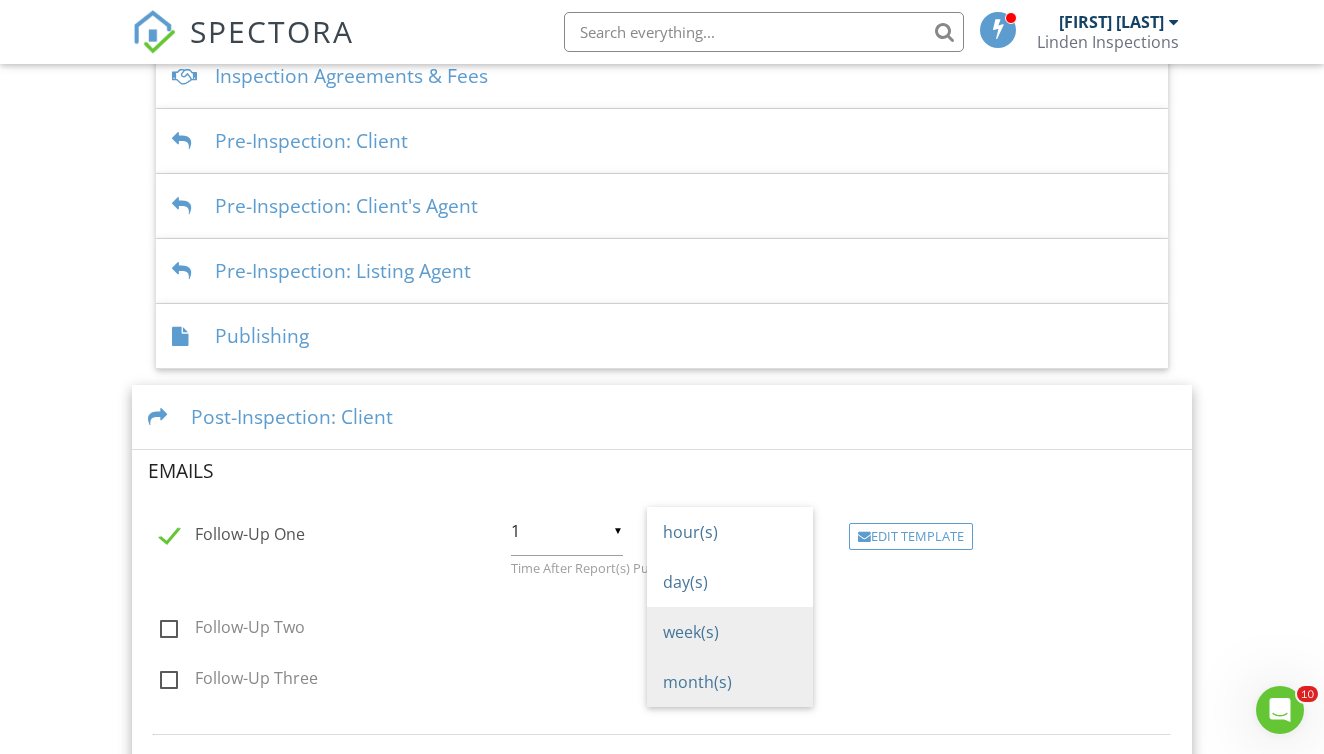 click on "month(s)" at bounding box center [730, 682] 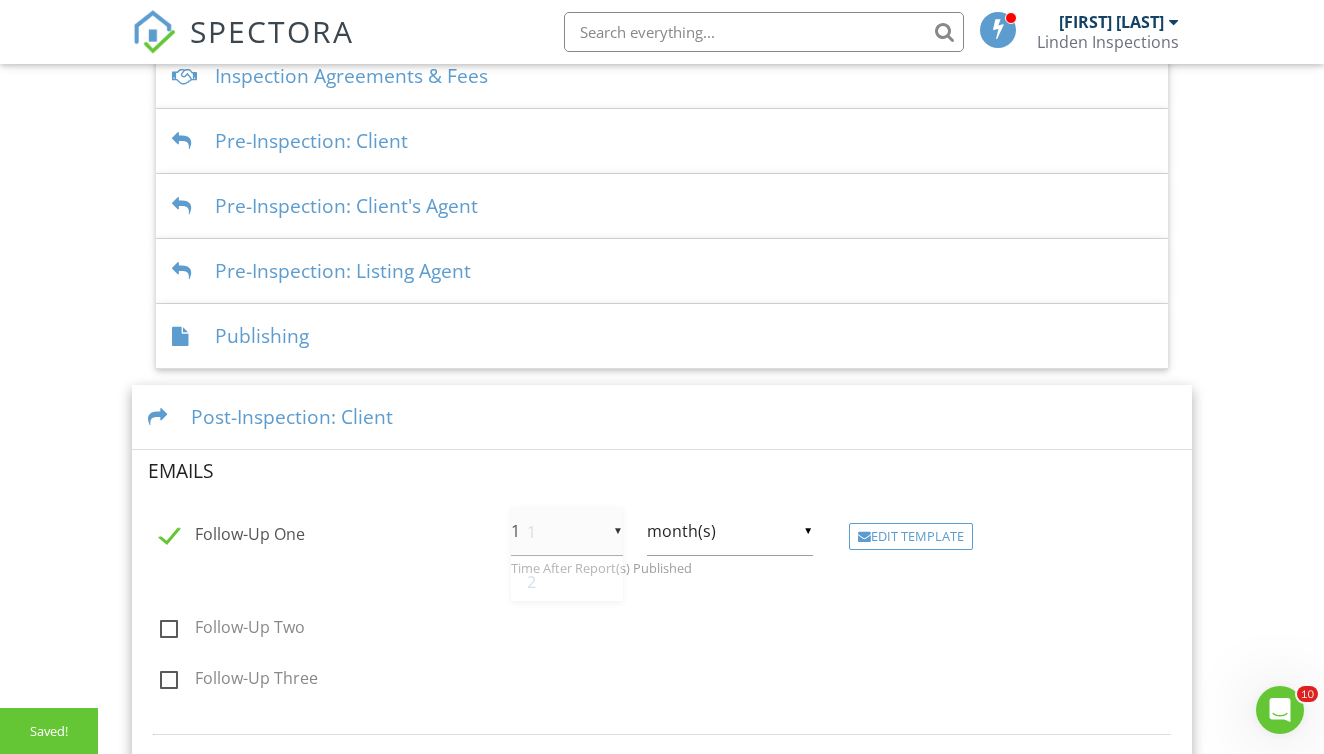 click on "▼ 1 1 2 3 4 5 6 7 8 9 10 11 12 13 14 15 16 17 18 19 20 21 22 23 24 25 26 27 28 29 30 1
2
3
4
5
6
7
8
9
10
11
12
13
14
15
16
17
18
19
20
21
22
23
24
25
26
27
28
29
30" at bounding box center [567, 531] 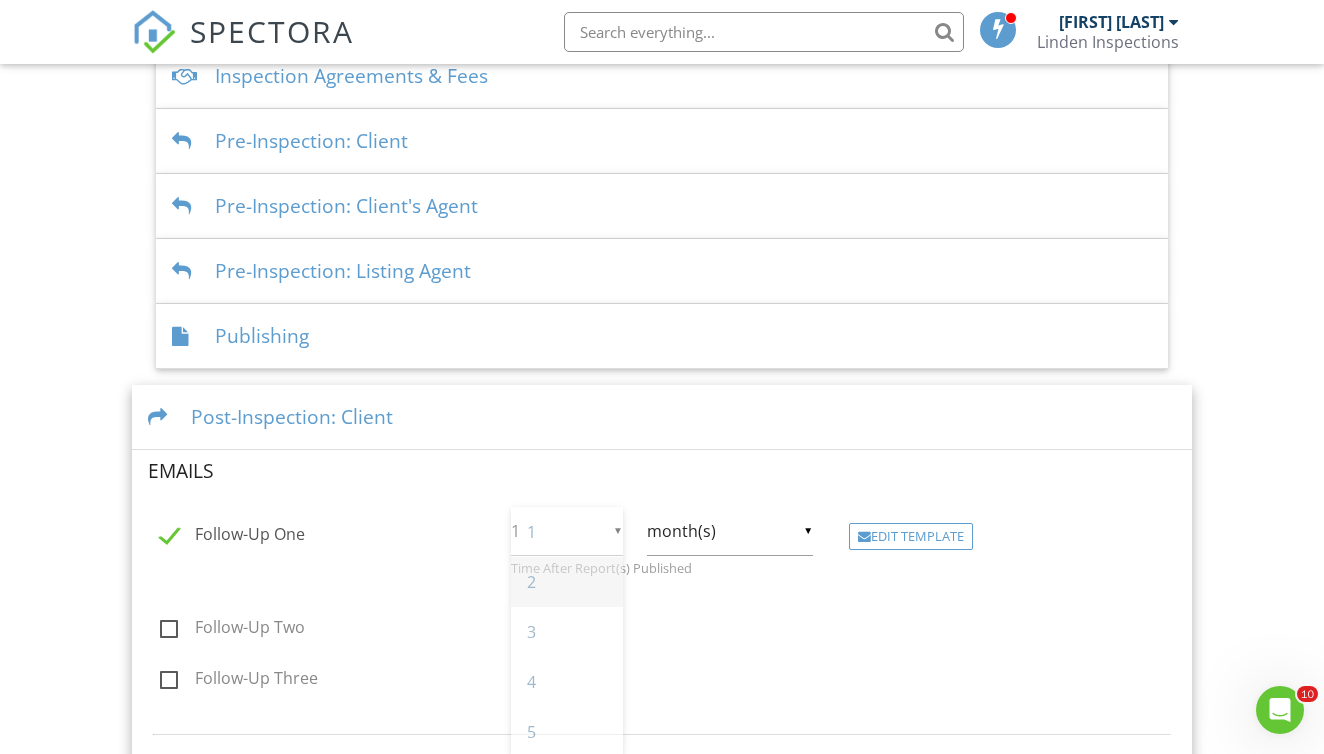 click on "2" at bounding box center (567, 582) 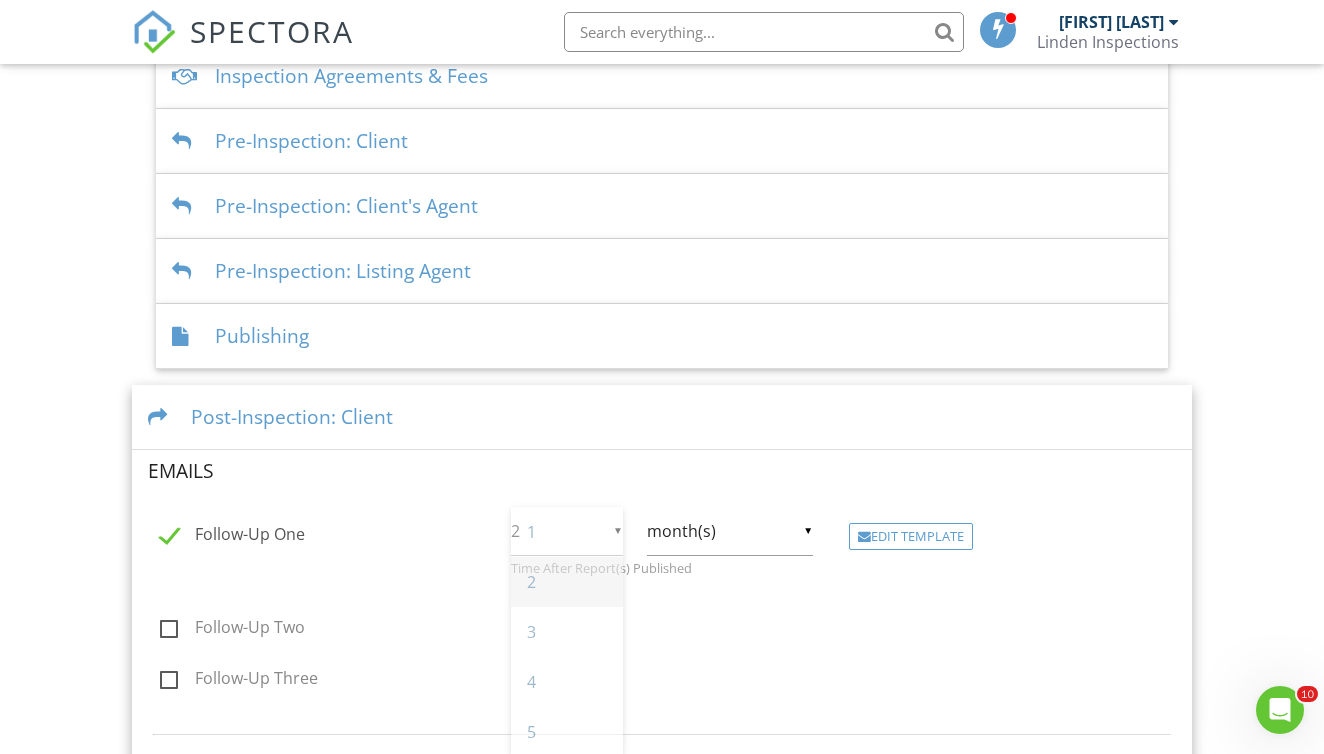 scroll, scrollTop: 0, scrollLeft: 0, axis: both 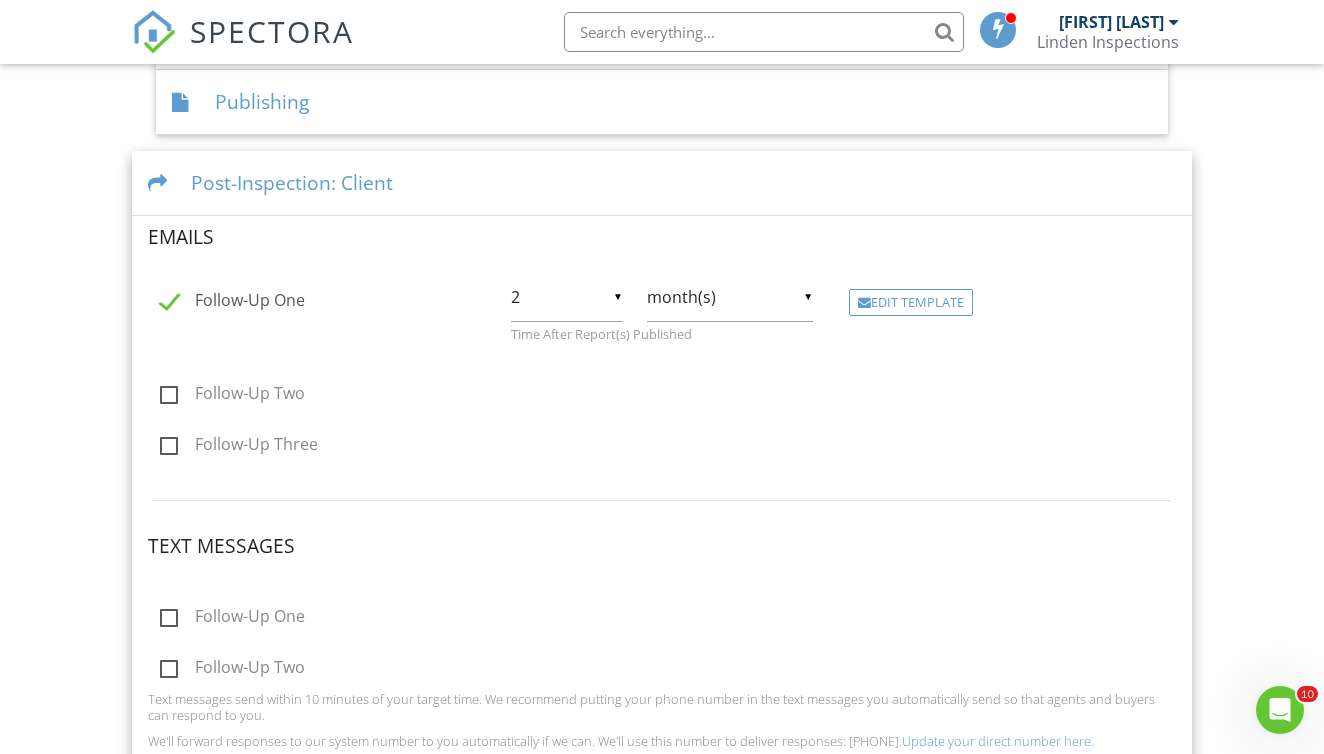 click on "Follow-Up Two" at bounding box center (232, 396) 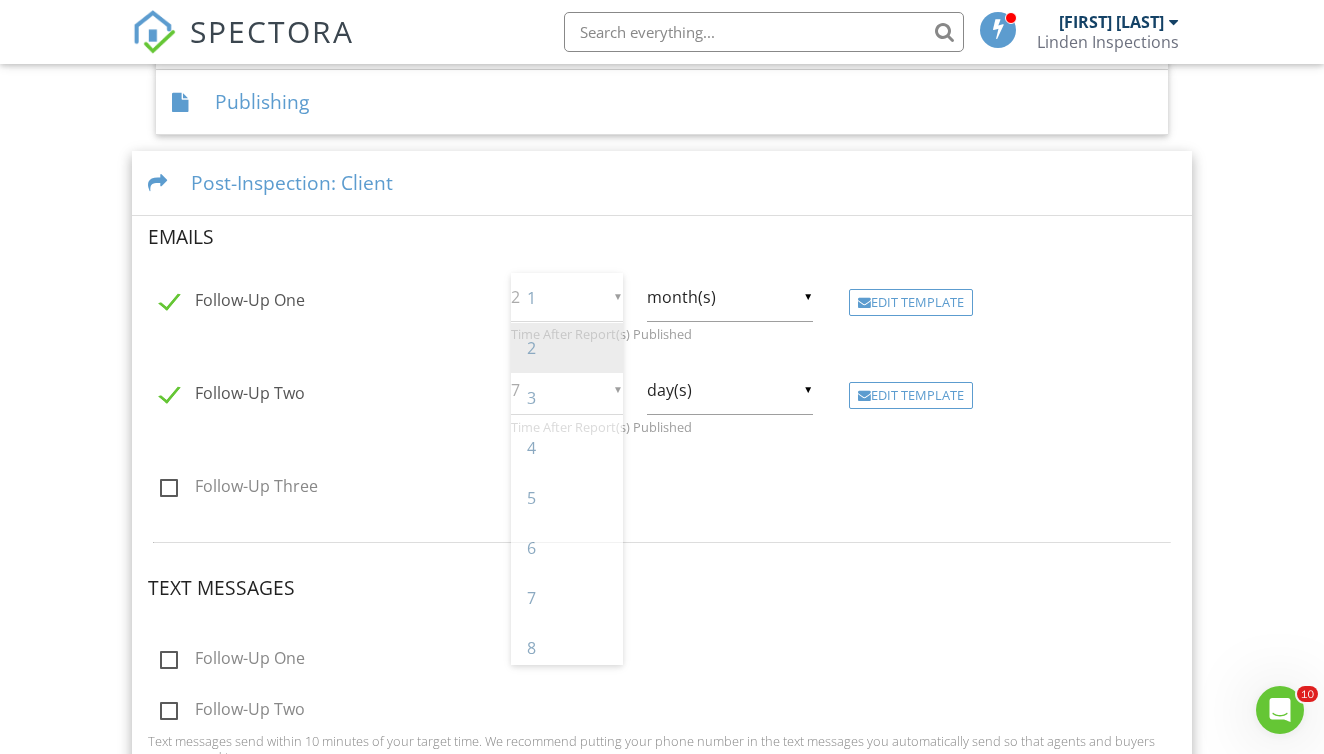 click on "▼ 2 1 2 3 4 5 6 7 8 9 10 11 12 13 14 15 16 17 18 19 20 21 22 23 24 25 26 27 28 29 30 1
2
3
4
5
6
7
8
9
10
11
12
13
14
15
16
17
18
19
20
21
22
23
24
25
26
27
28
29
30" at bounding box center (567, 297) 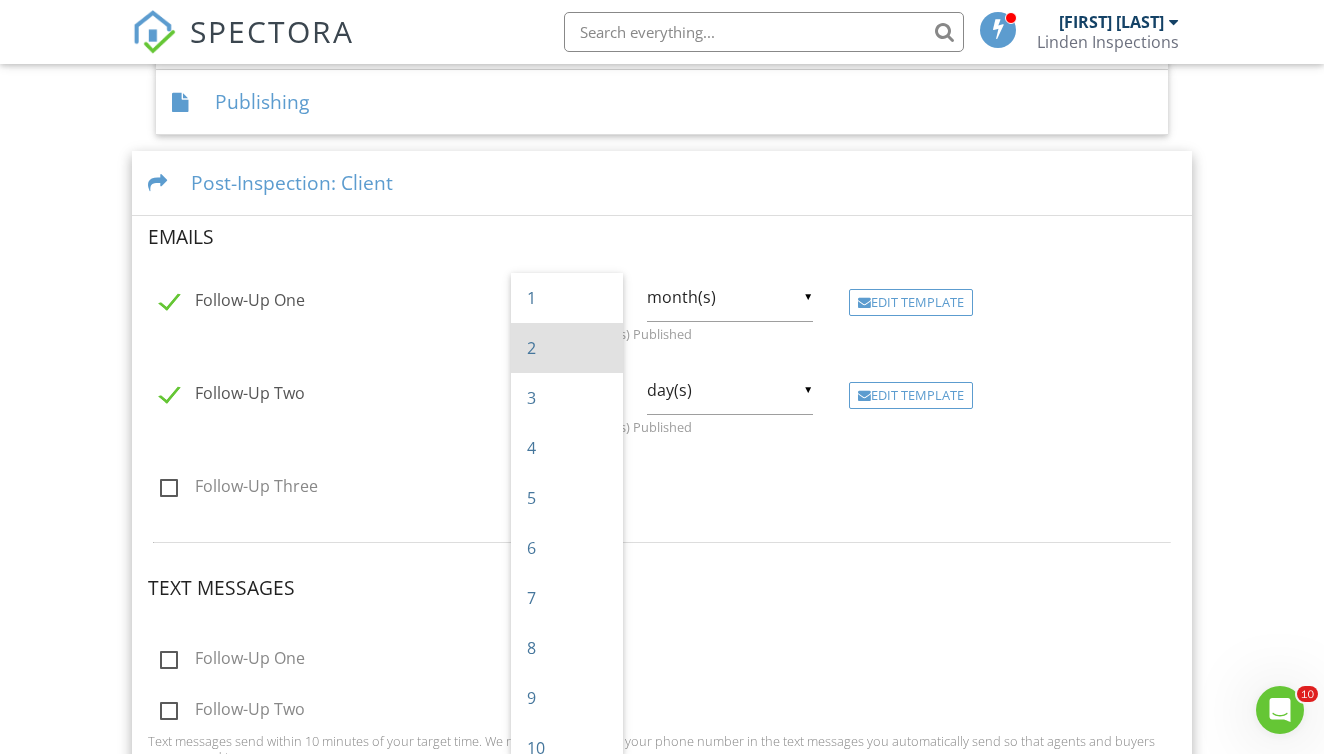 scroll, scrollTop: -1, scrollLeft: 0, axis: vertical 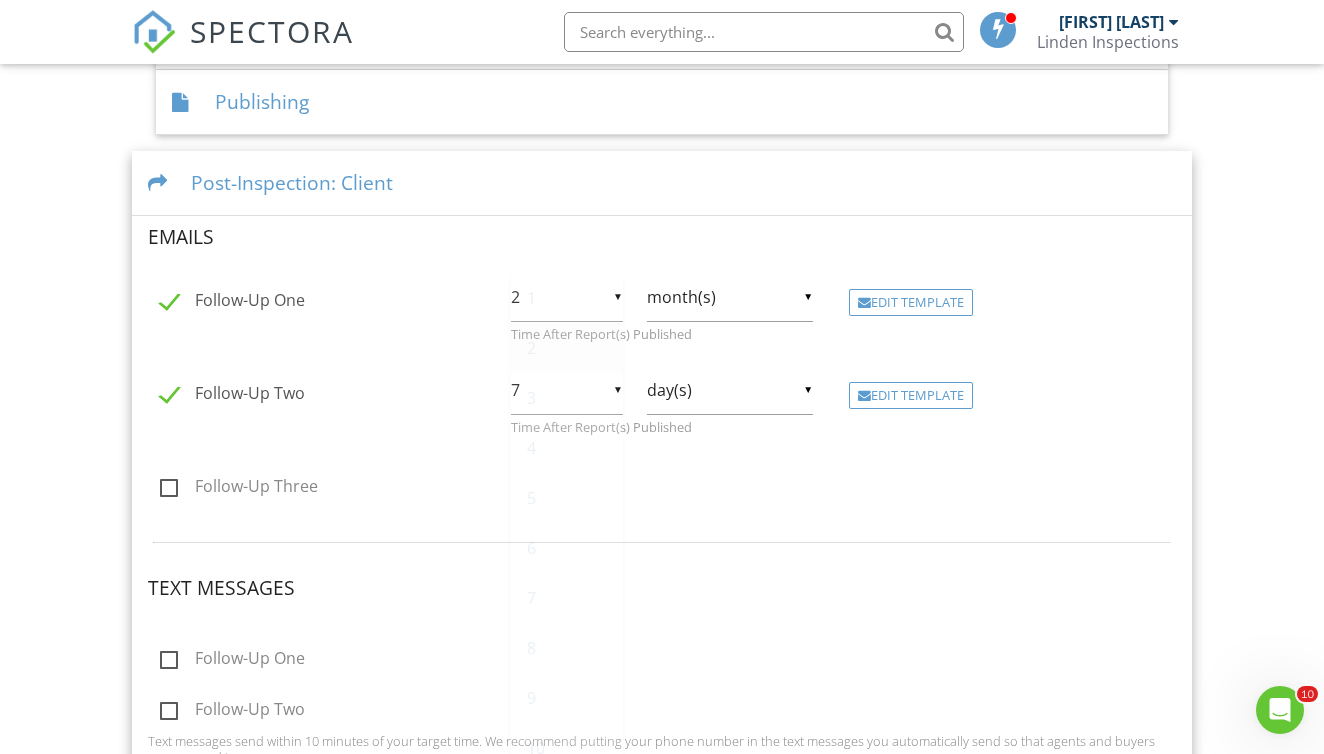 click on "1" at bounding box center (567, 298) 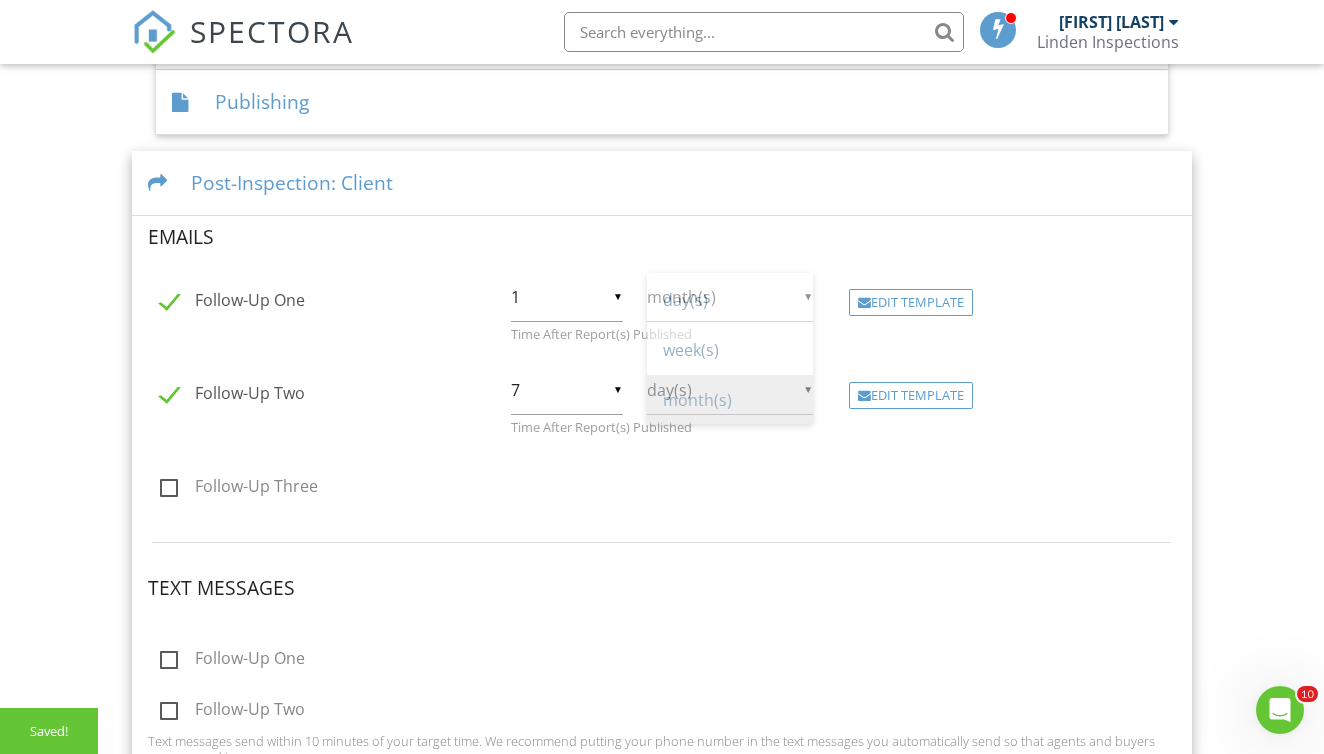 click on "▼ month(s) hour(s) day(s) week(s) month(s) hour(s)
day(s)
week(s)
month(s)" at bounding box center (730, 297) 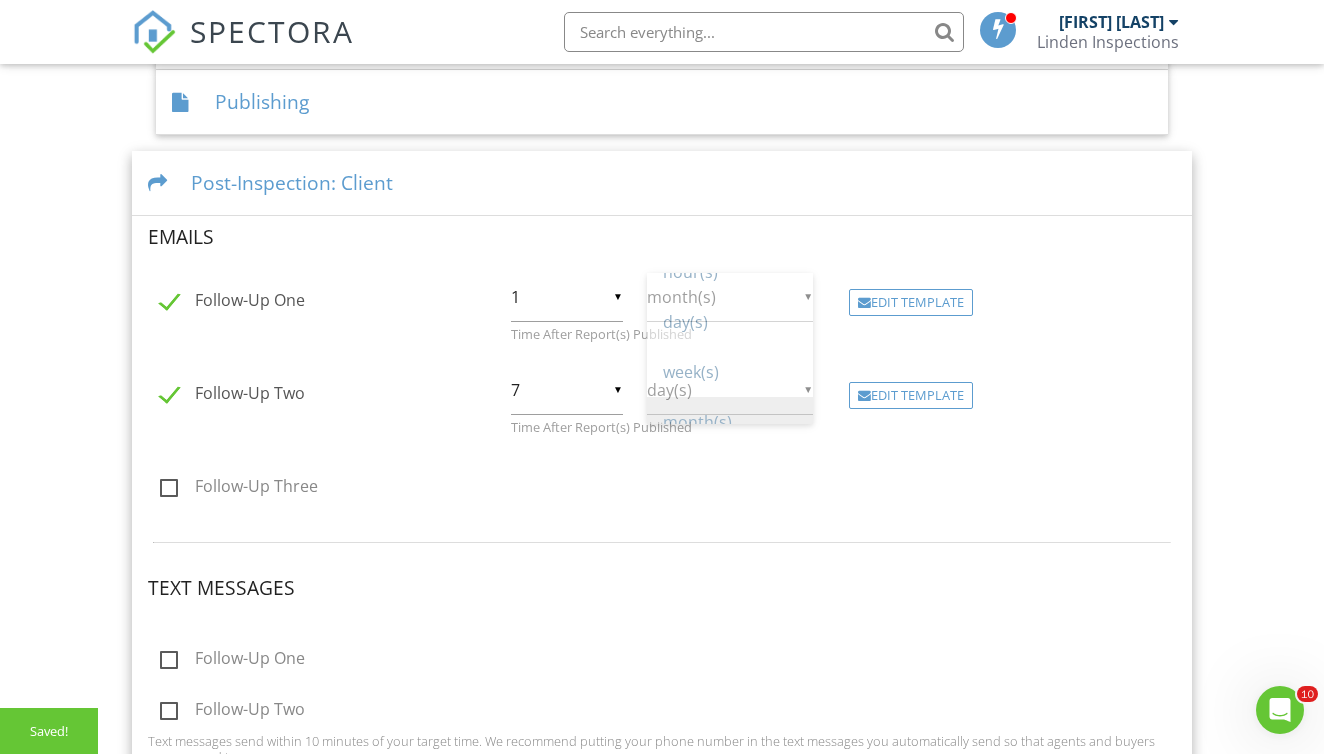 scroll, scrollTop: 0, scrollLeft: 0, axis: both 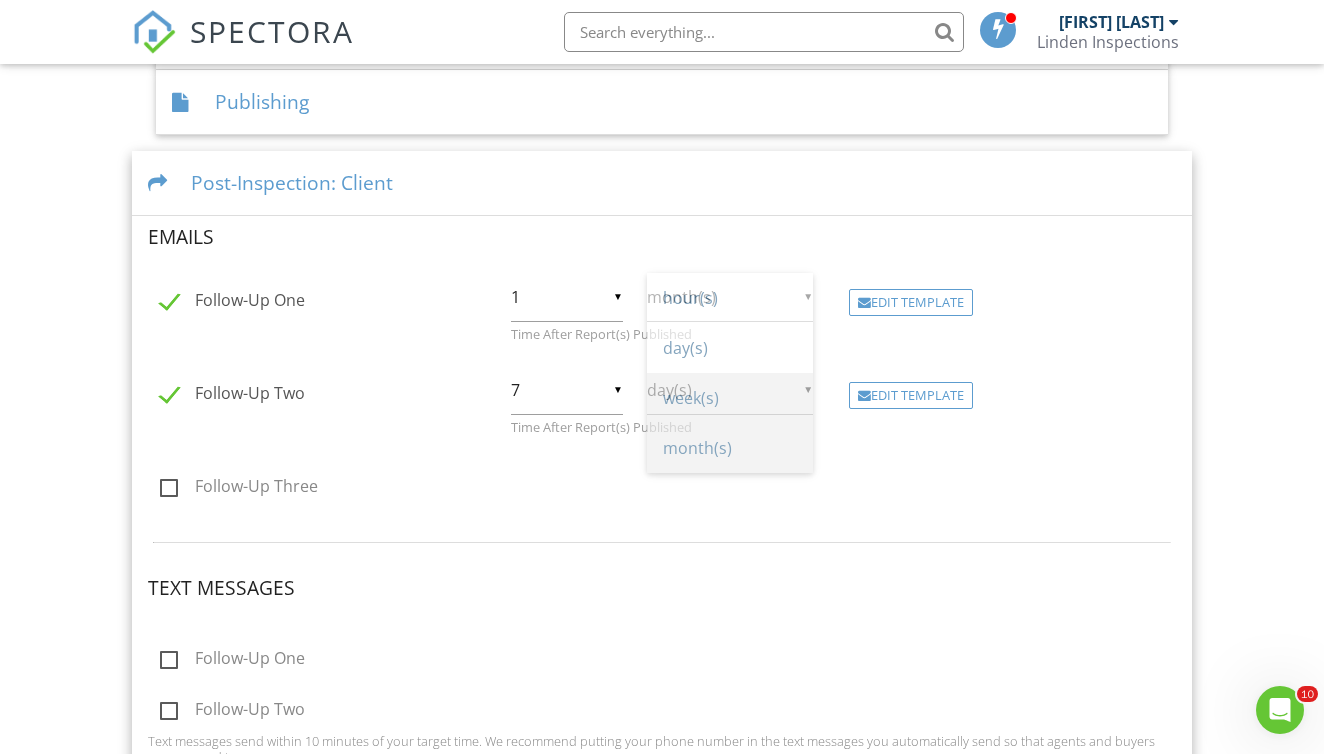 click on "week(s)" at bounding box center (730, 398) 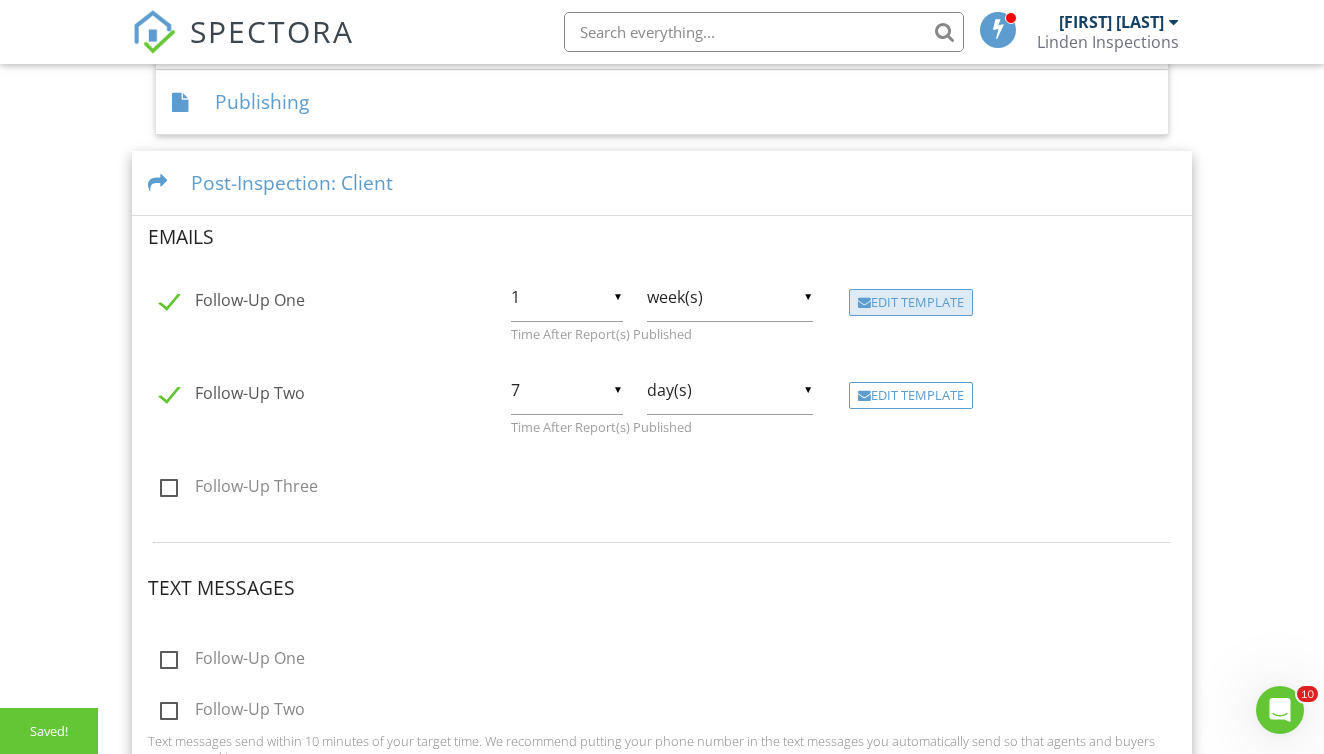 click on "Edit Template" at bounding box center [911, 303] 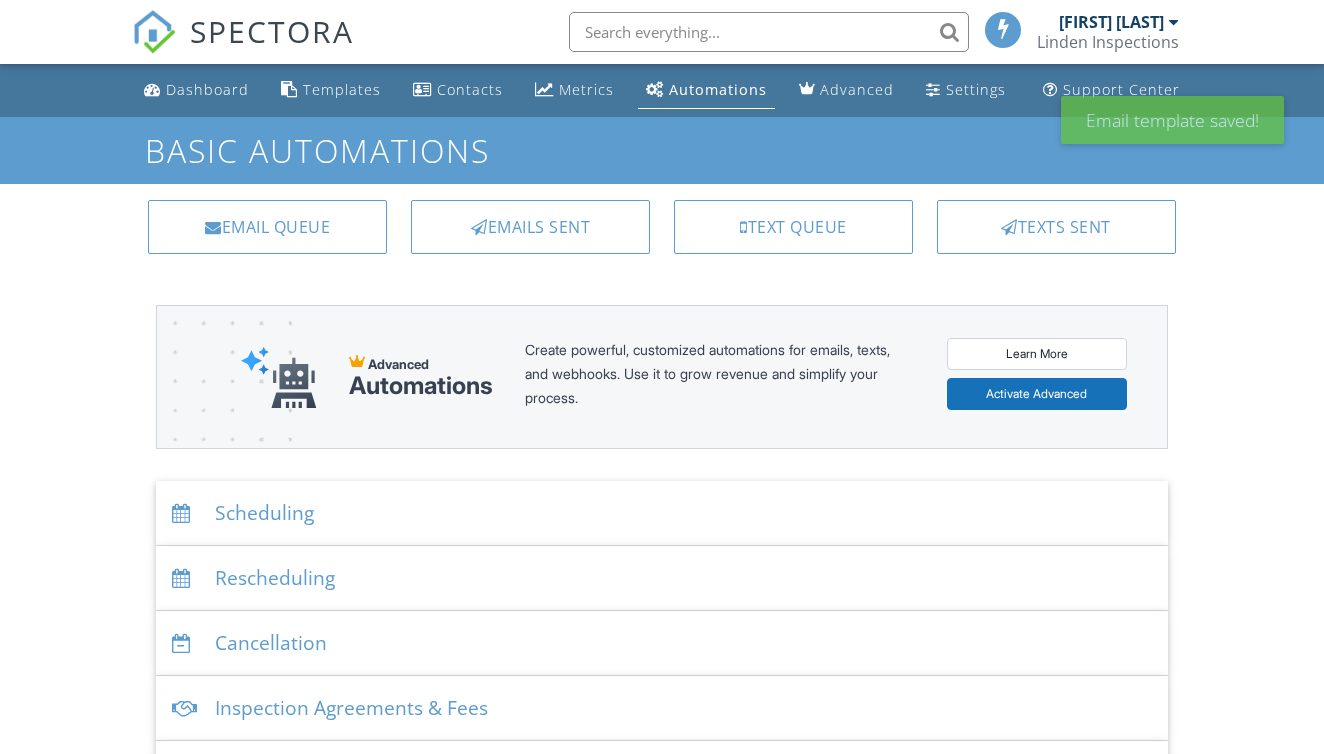 scroll, scrollTop: 0, scrollLeft: 0, axis: both 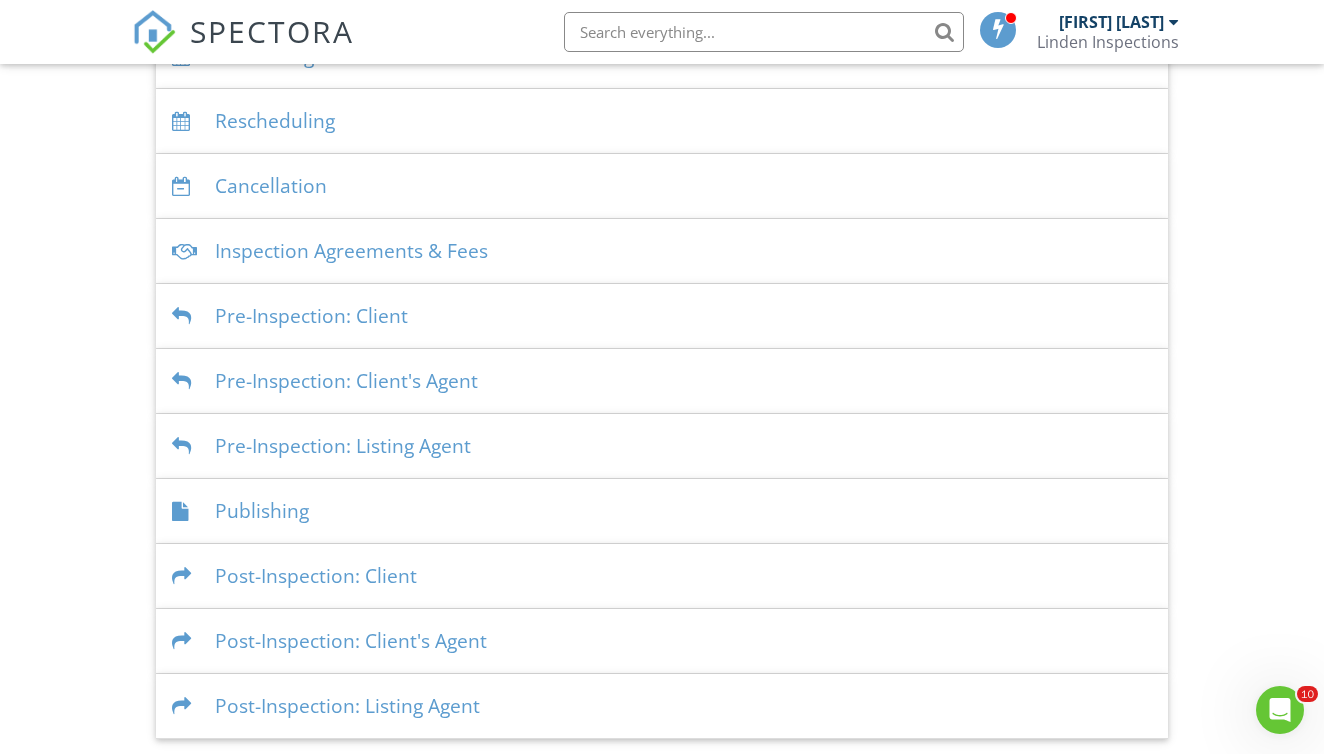 click on "Post-Inspection: Client" at bounding box center (661, 576) 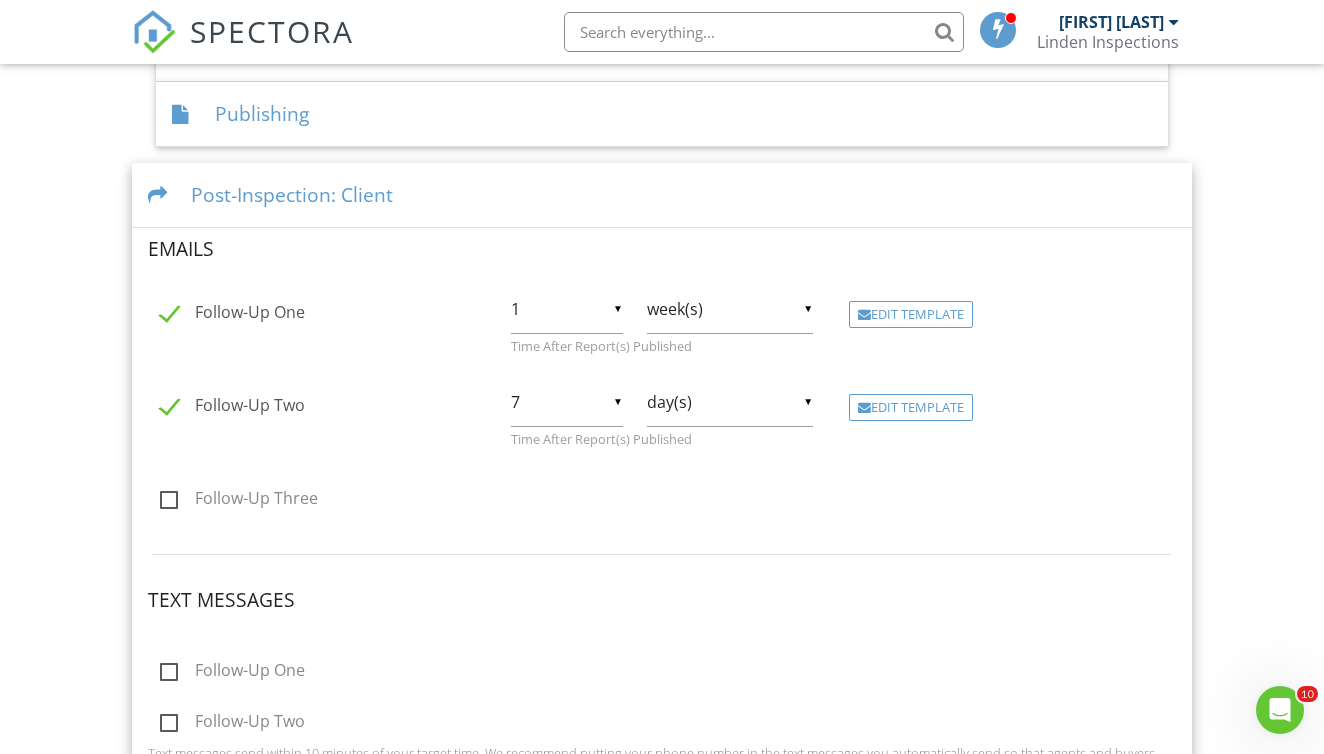 scroll, scrollTop: 866, scrollLeft: 0, axis: vertical 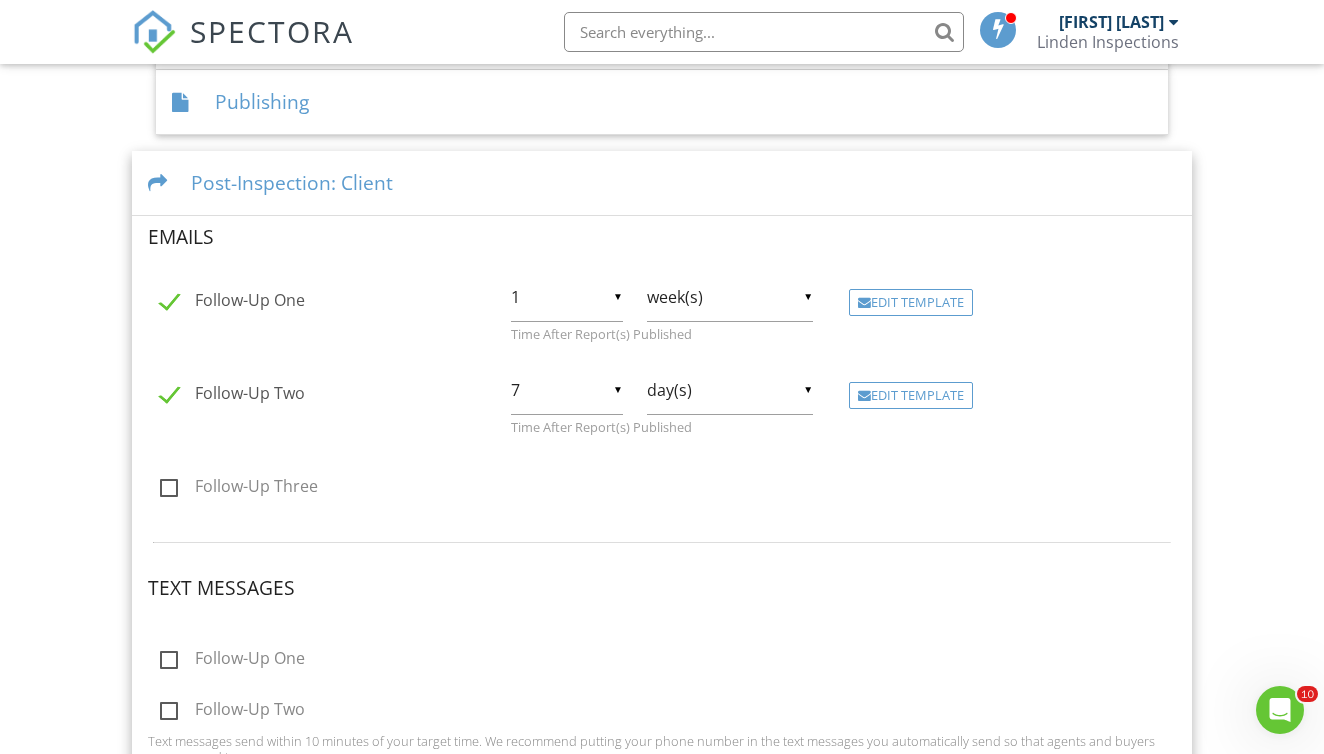 click on "▼ 7 1 2 3 4 5 6 7 8 9 10 11 12 13 14 15 16 17 18 19 20 21 22 23 24 25 26 27 28 29 30 1
2
3
4
5
6
7
8
9
10
11
12
13
14
15
16
17
18
19
20
21
22
23
24
25
26
27
28
29
30" at bounding box center (567, 390) 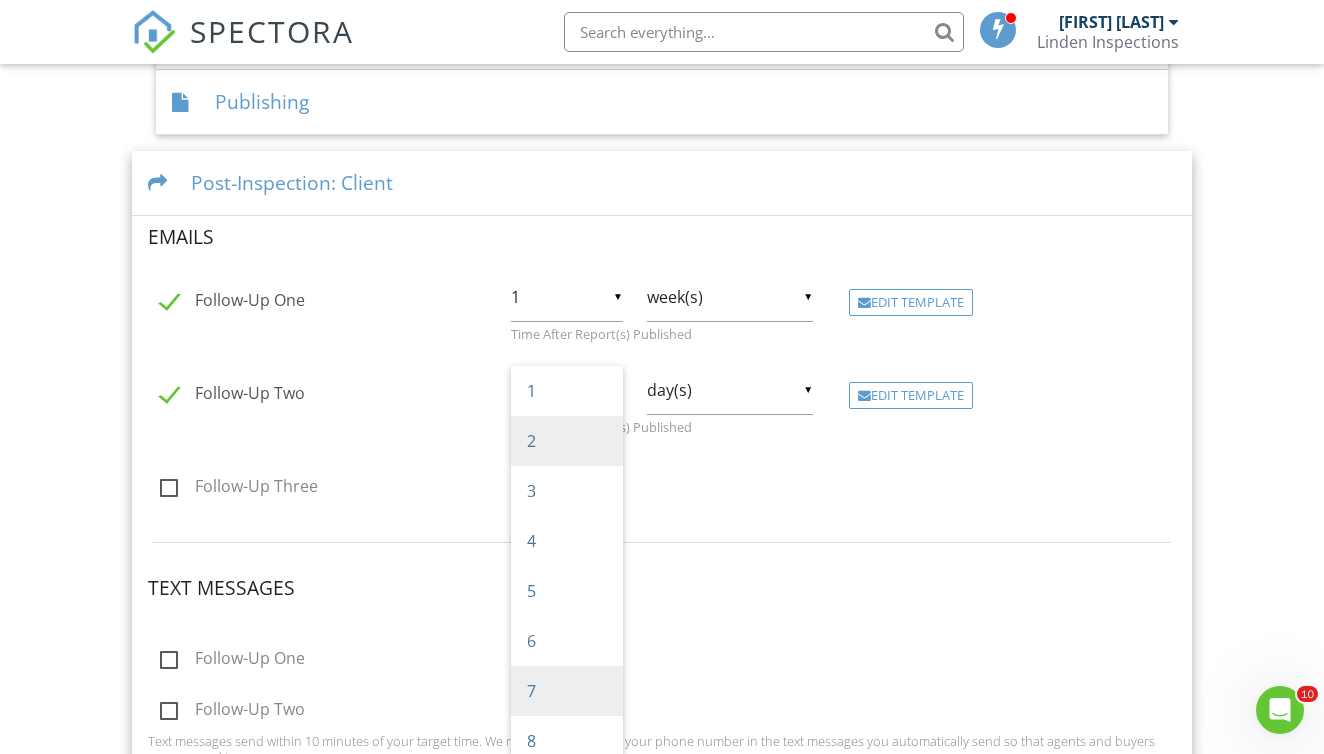 scroll, scrollTop: 0, scrollLeft: 0, axis: both 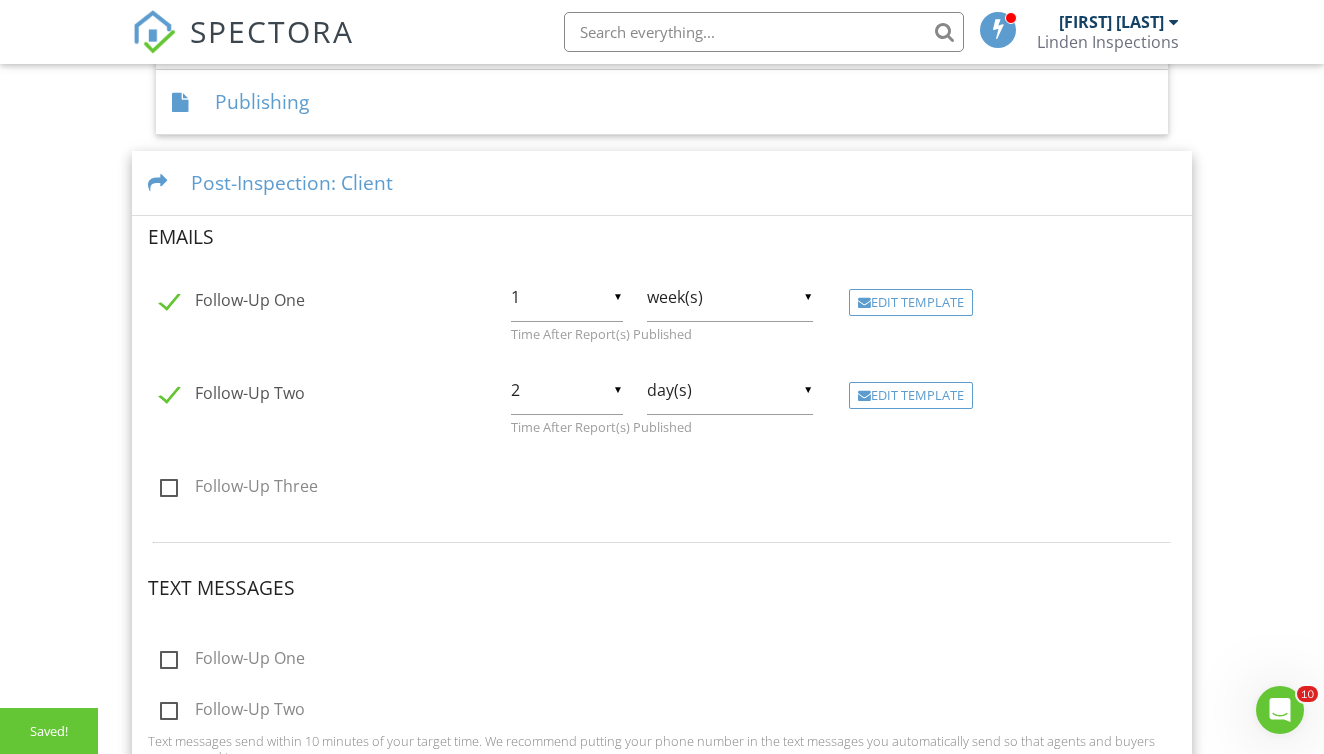 click on "▼ day(s) hour(s) day(s) week(s) month(s) hour(s)
day(s)
week(s)
month(s)" at bounding box center [730, 390] 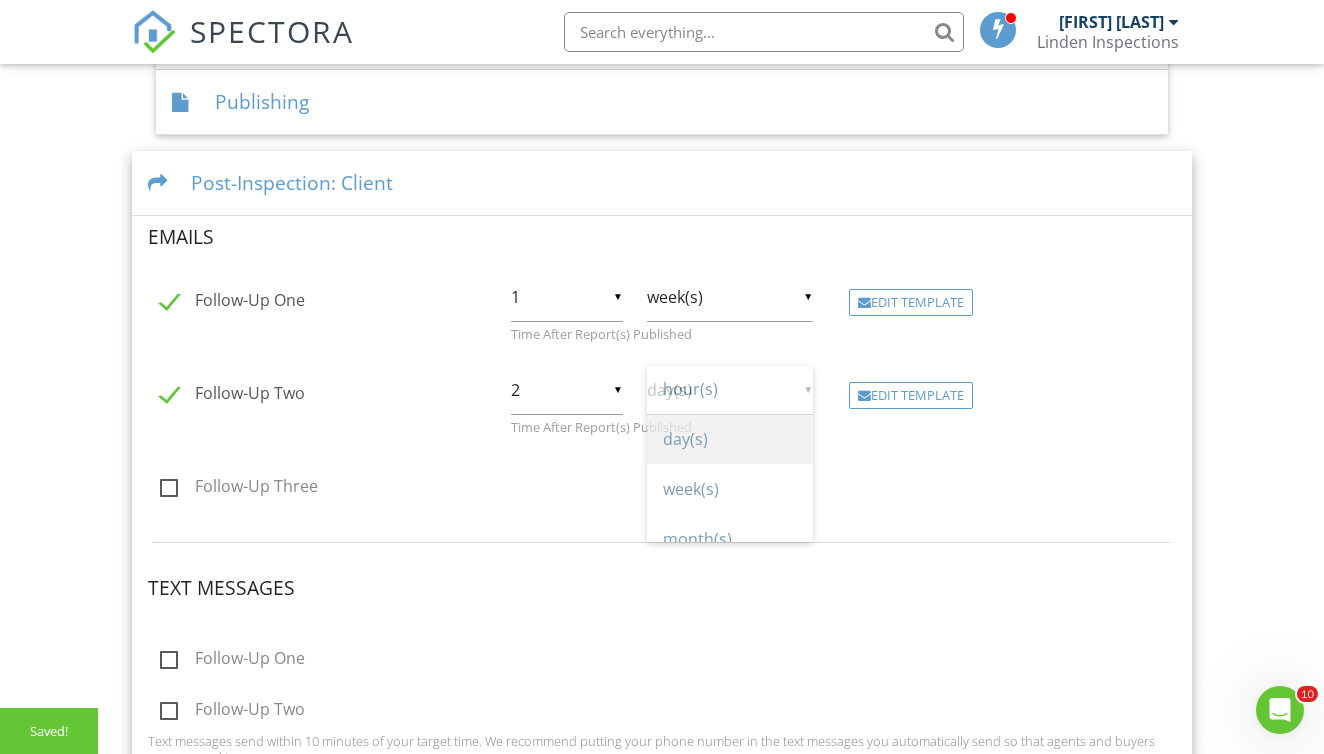 scroll, scrollTop: 0, scrollLeft: 0, axis: both 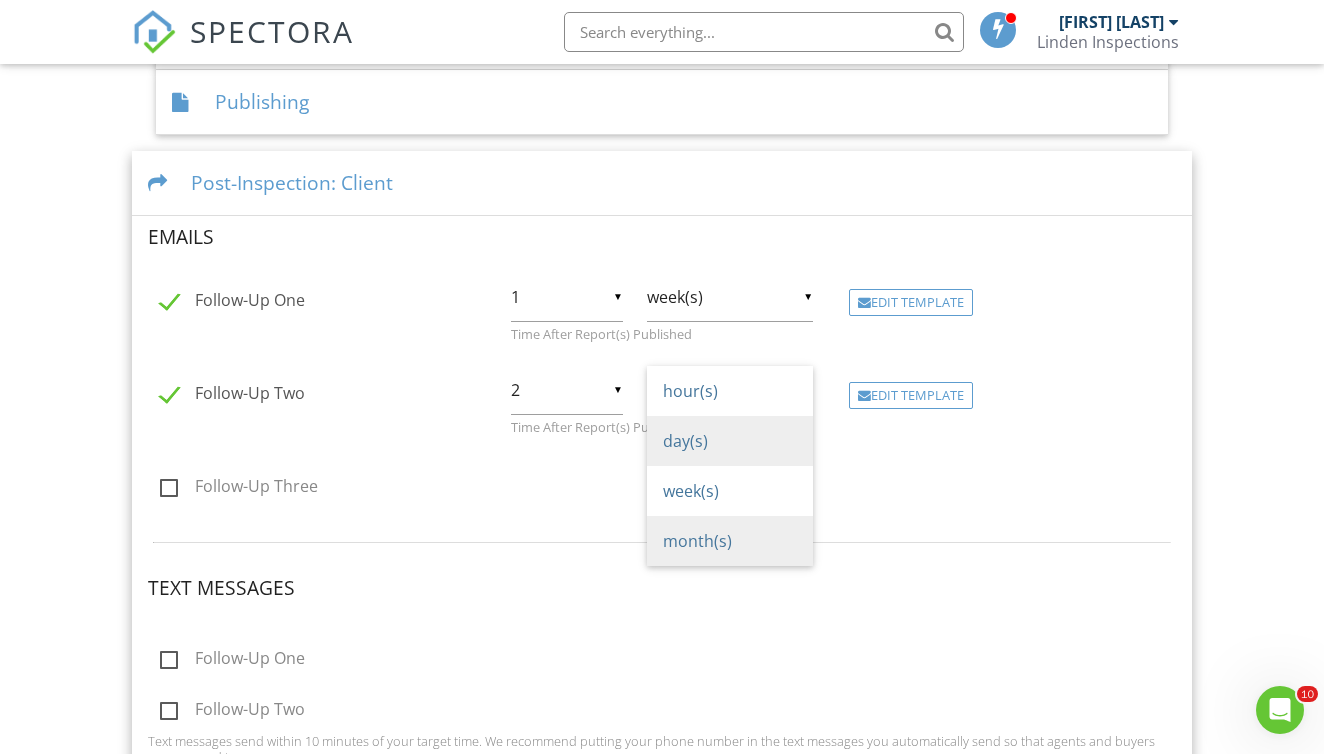 click on "month(s)" at bounding box center [730, 541] 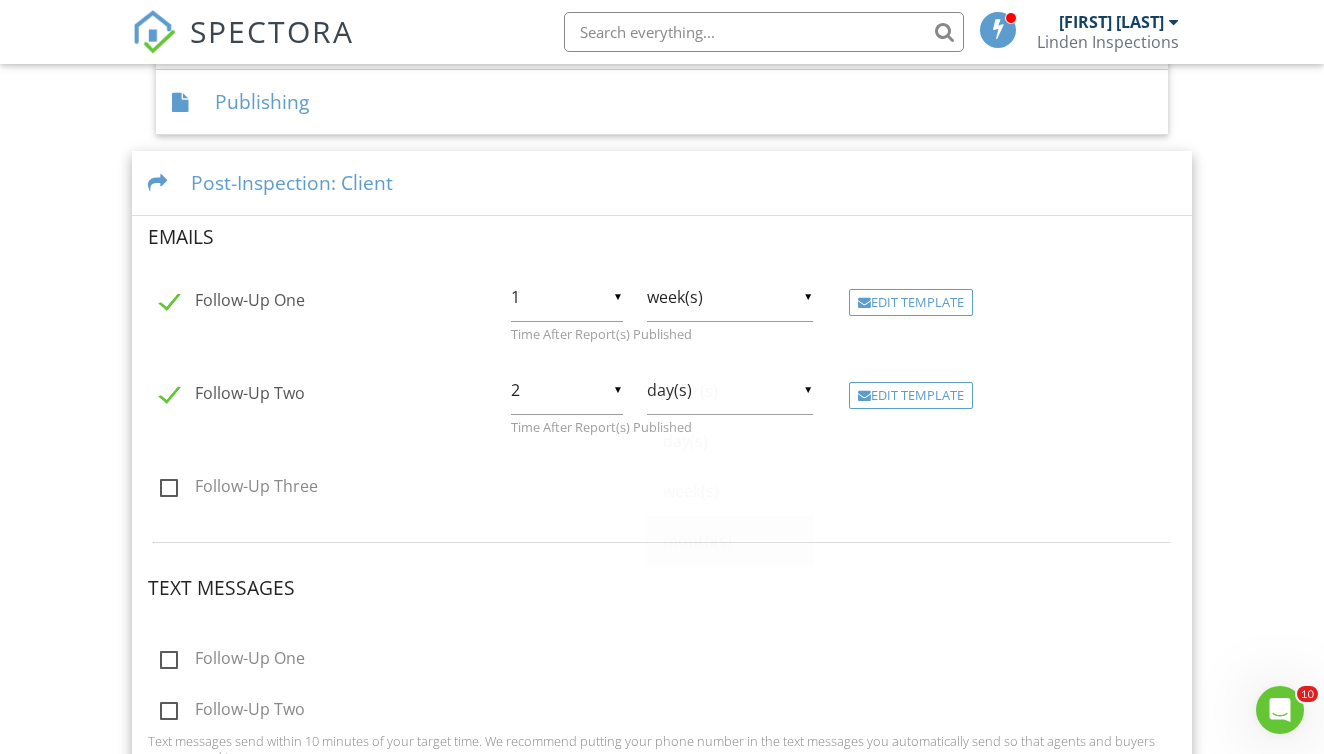 type on "month(s)" 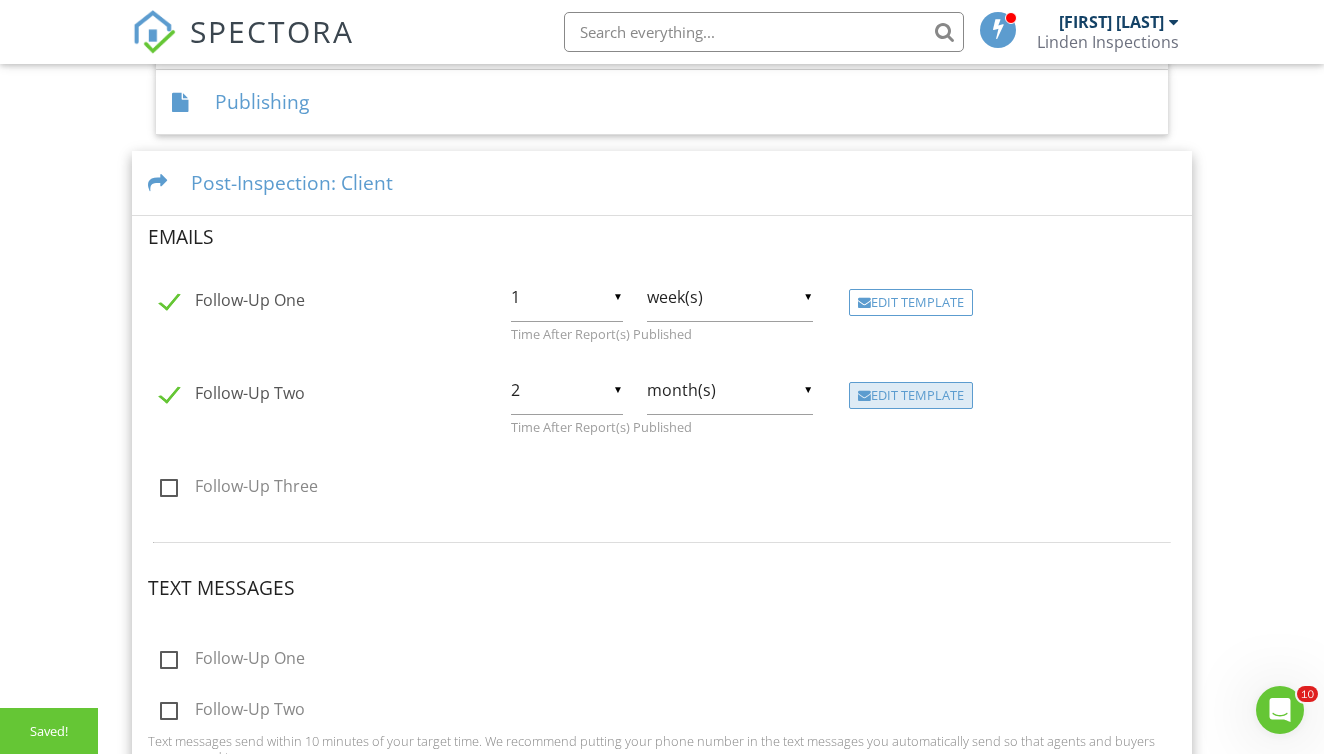click on "Edit Template" at bounding box center [911, 396] 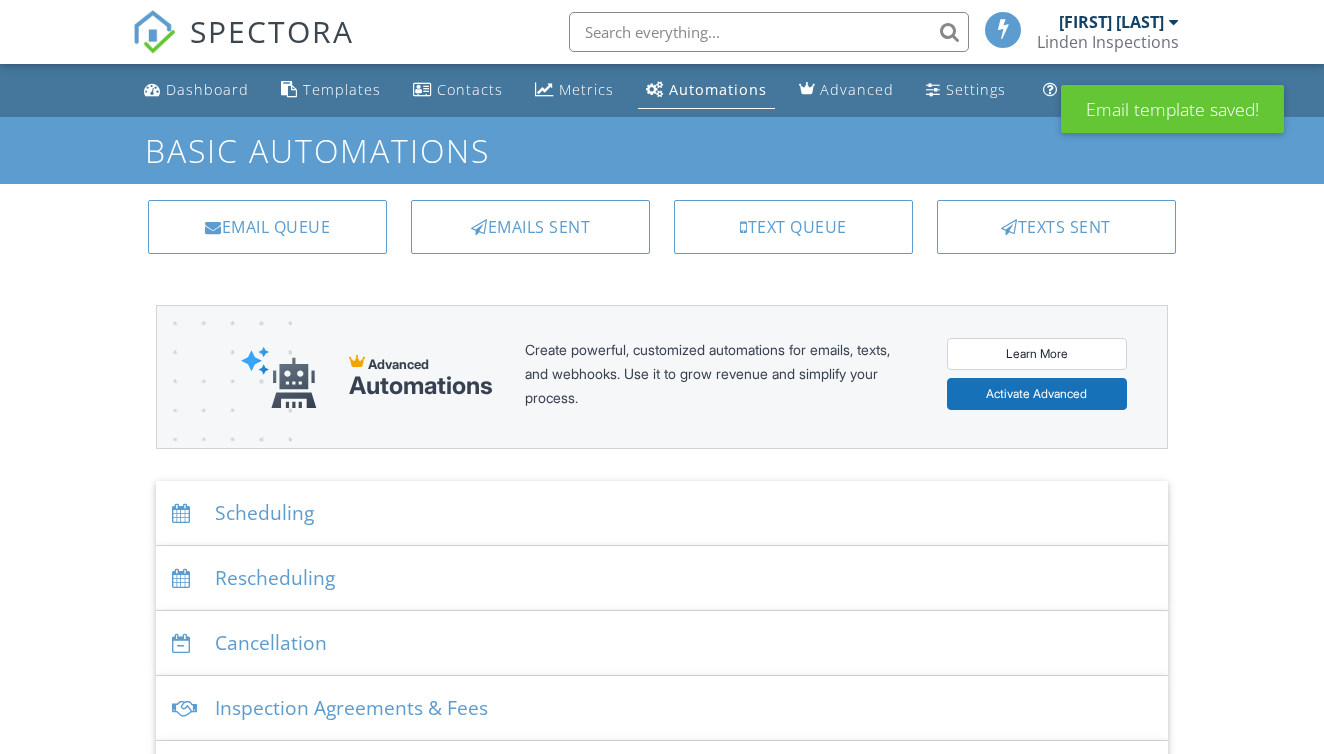 scroll, scrollTop: 0, scrollLeft: 0, axis: both 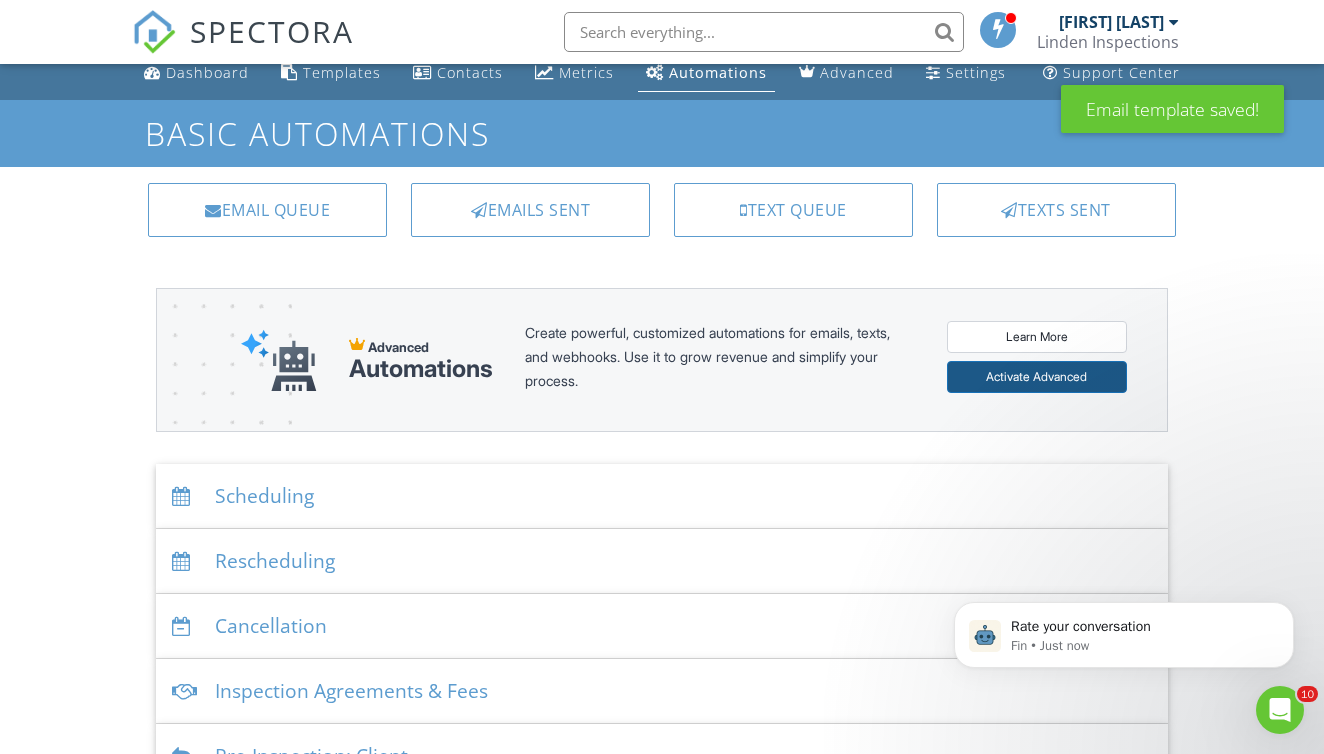 click on "Activate Advanced" at bounding box center (1037, 377) 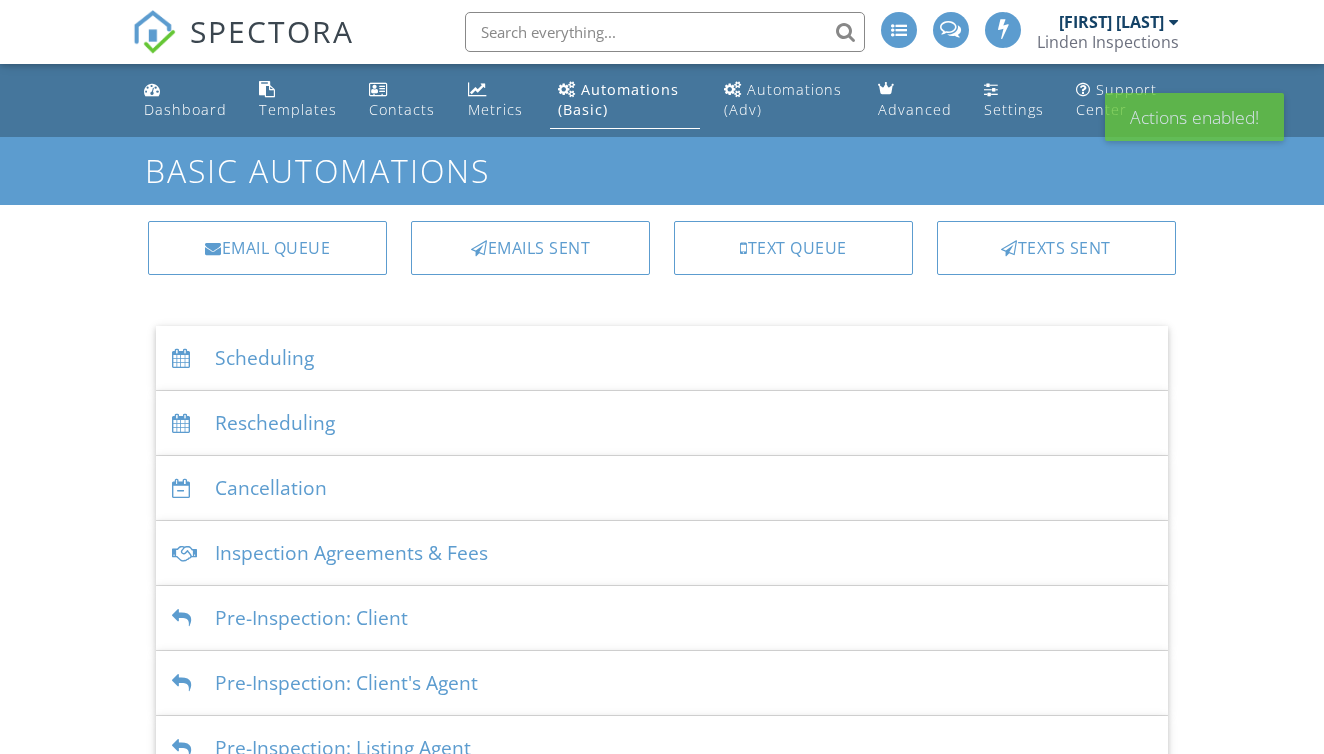 scroll, scrollTop: 0, scrollLeft: 0, axis: both 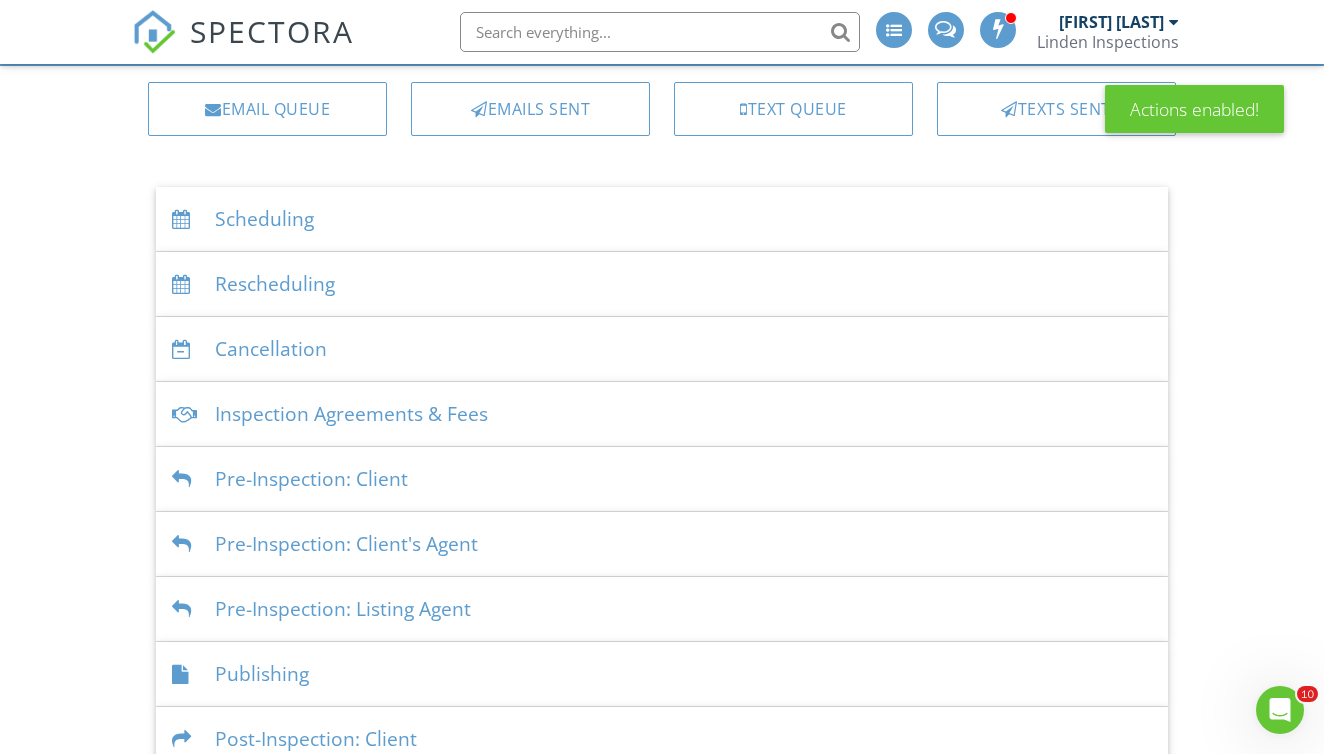 click on "Inspection Agreements & Fees" at bounding box center (661, 414) 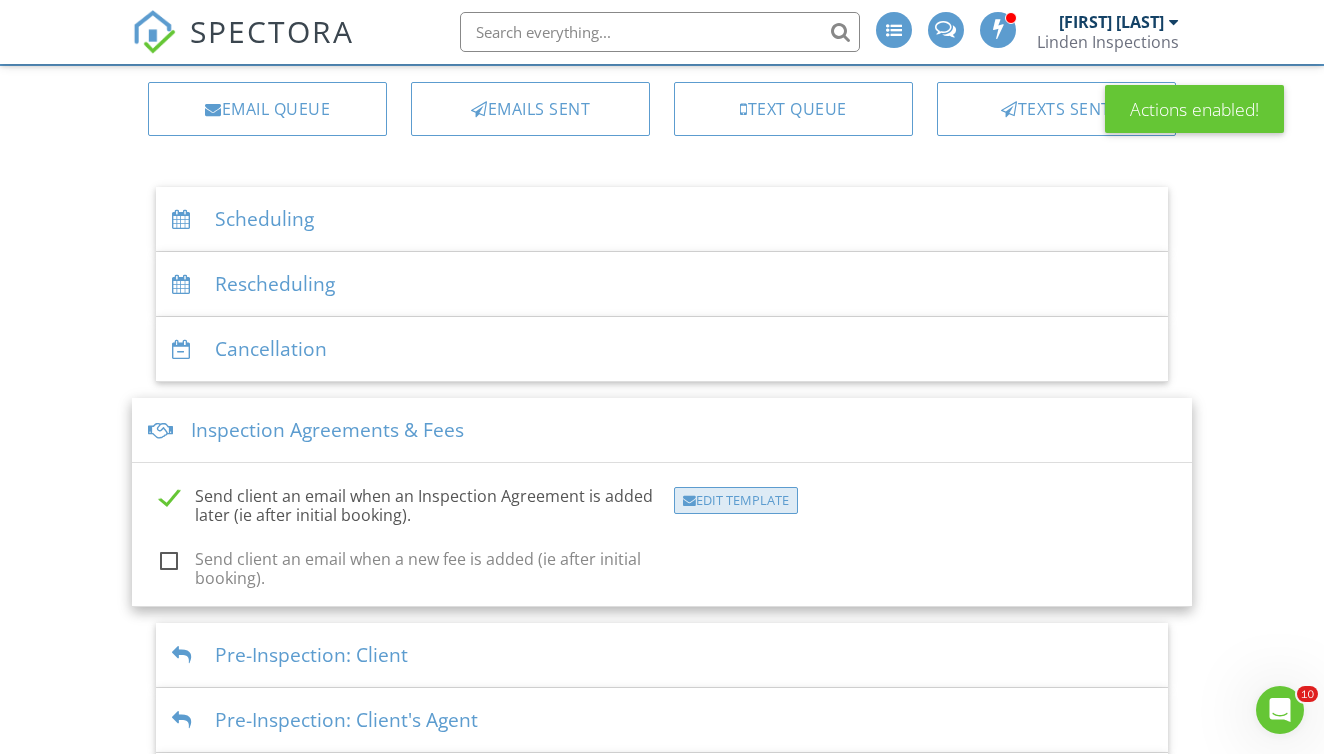 click on "Edit Template" at bounding box center (736, 501) 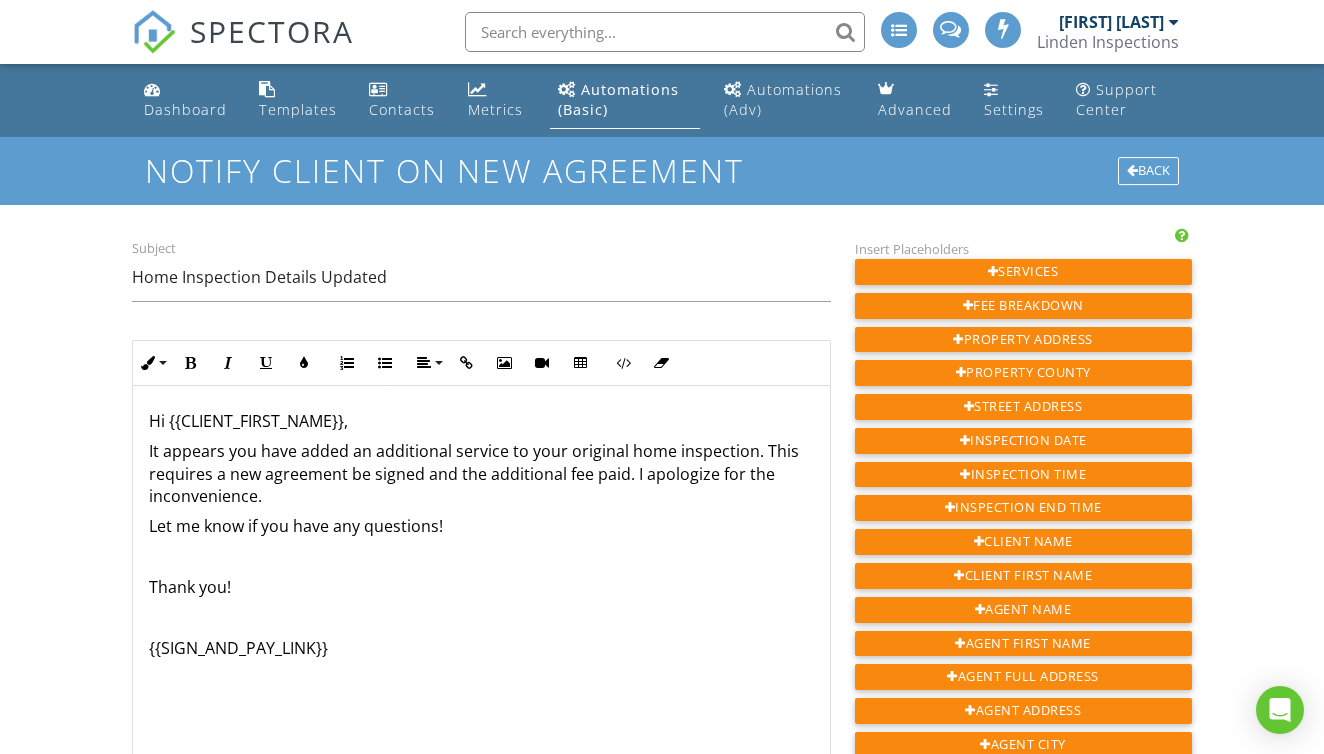 scroll, scrollTop: 0, scrollLeft: 0, axis: both 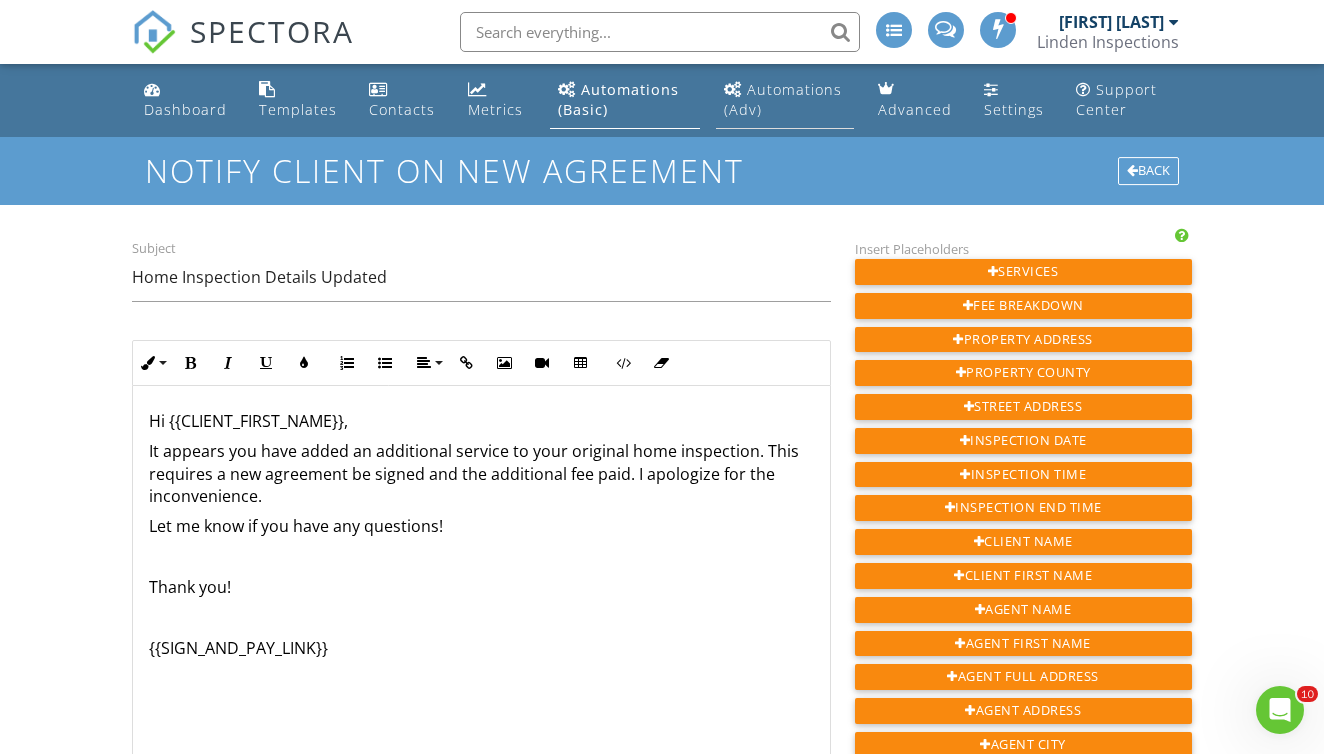 click on "Automations (Adv)" at bounding box center [785, 100] 